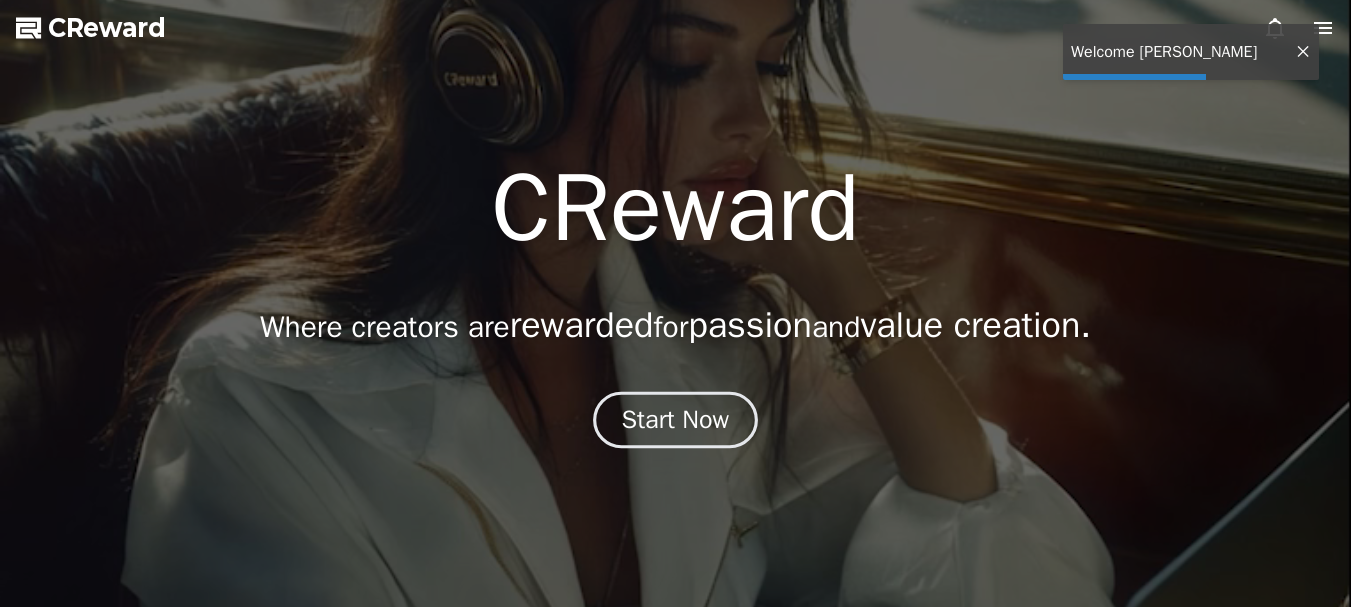 scroll, scrollTop: 0, scrollLeft: 0, axis: both 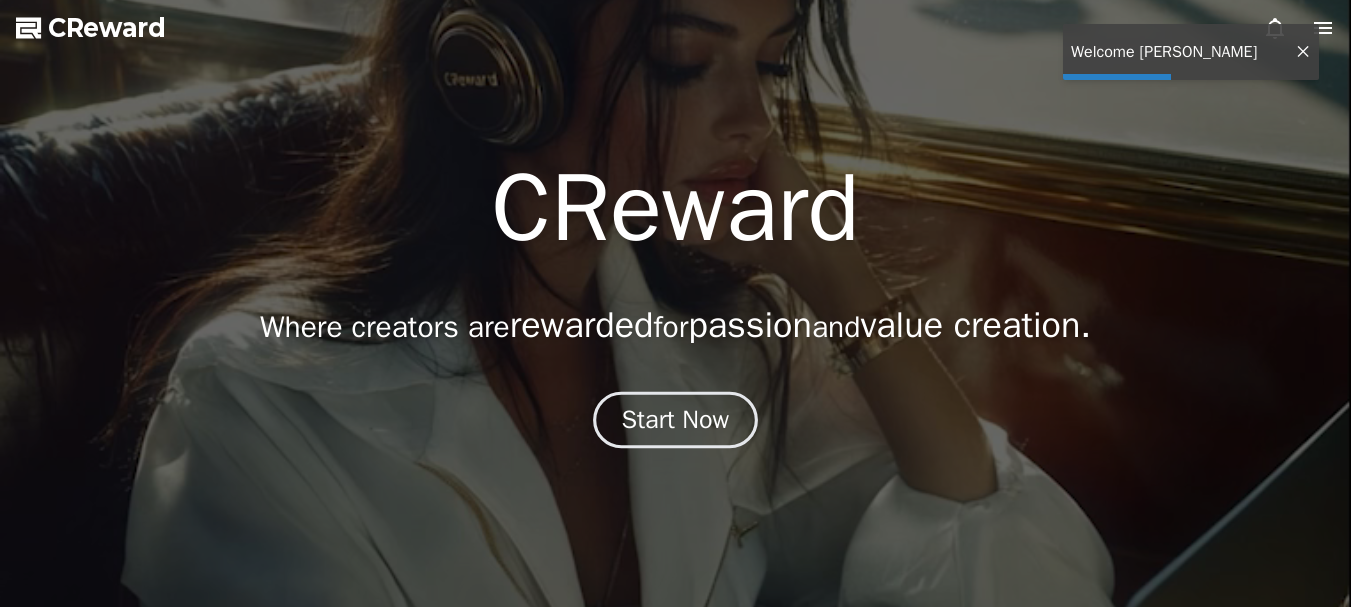 click on "Start Now" at bounding box center [676, 420] 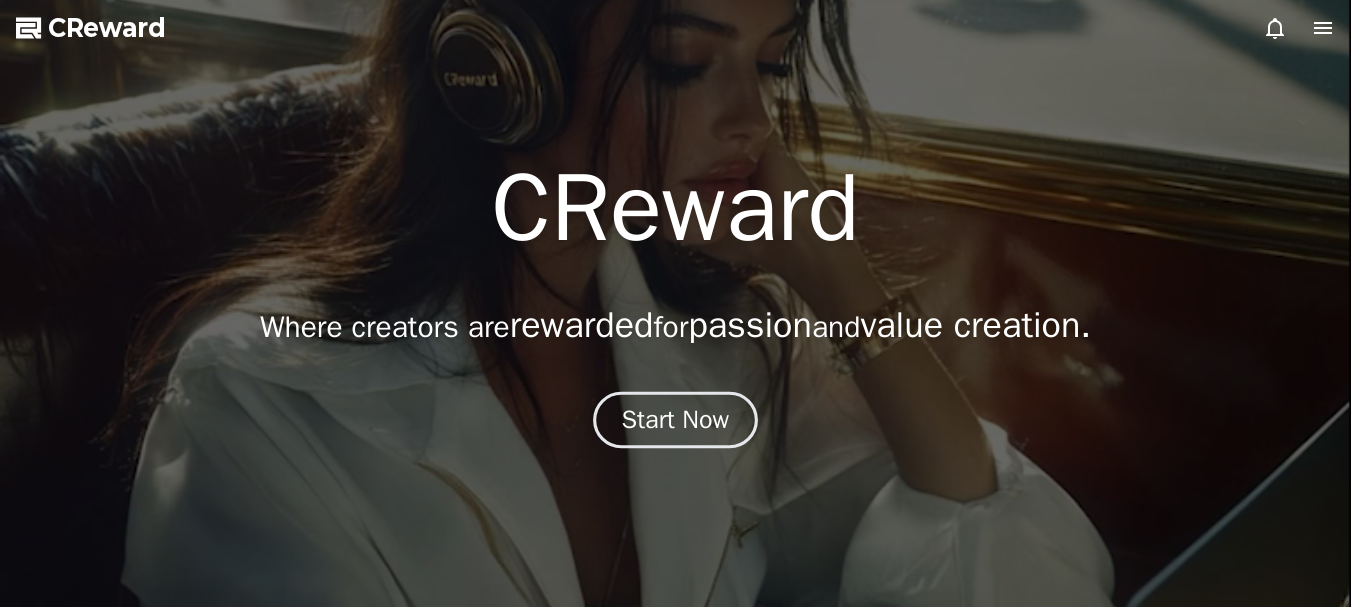 click on "Start Now" at bounding box center [676, 420] 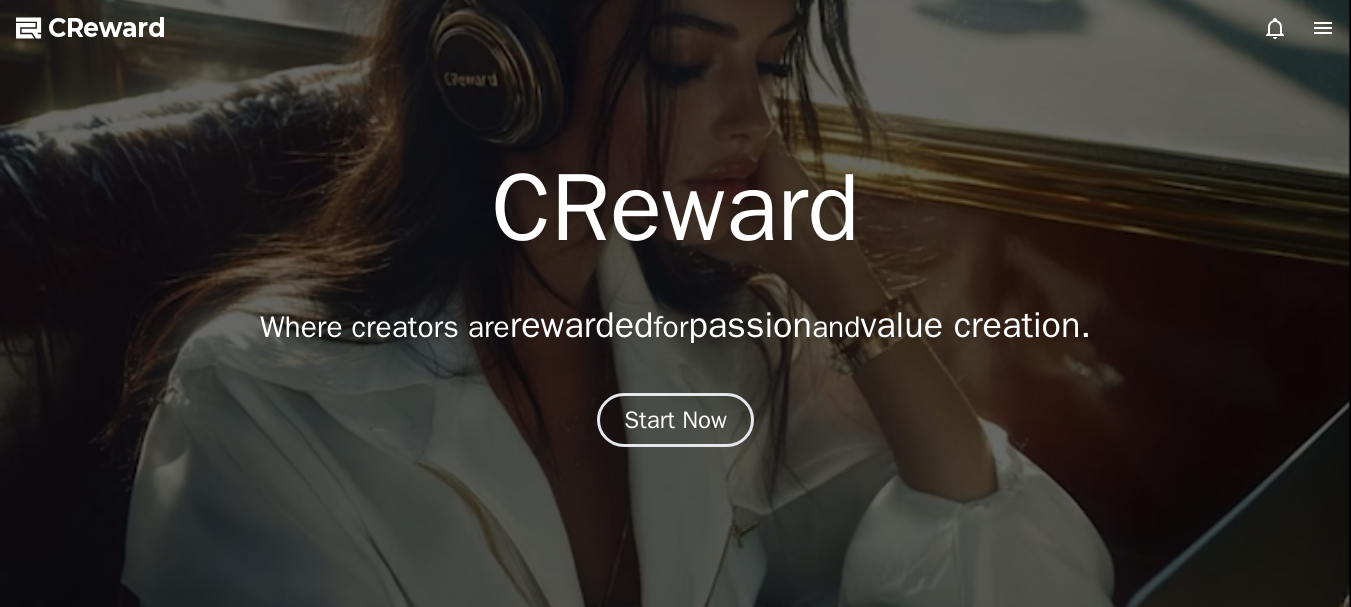 click 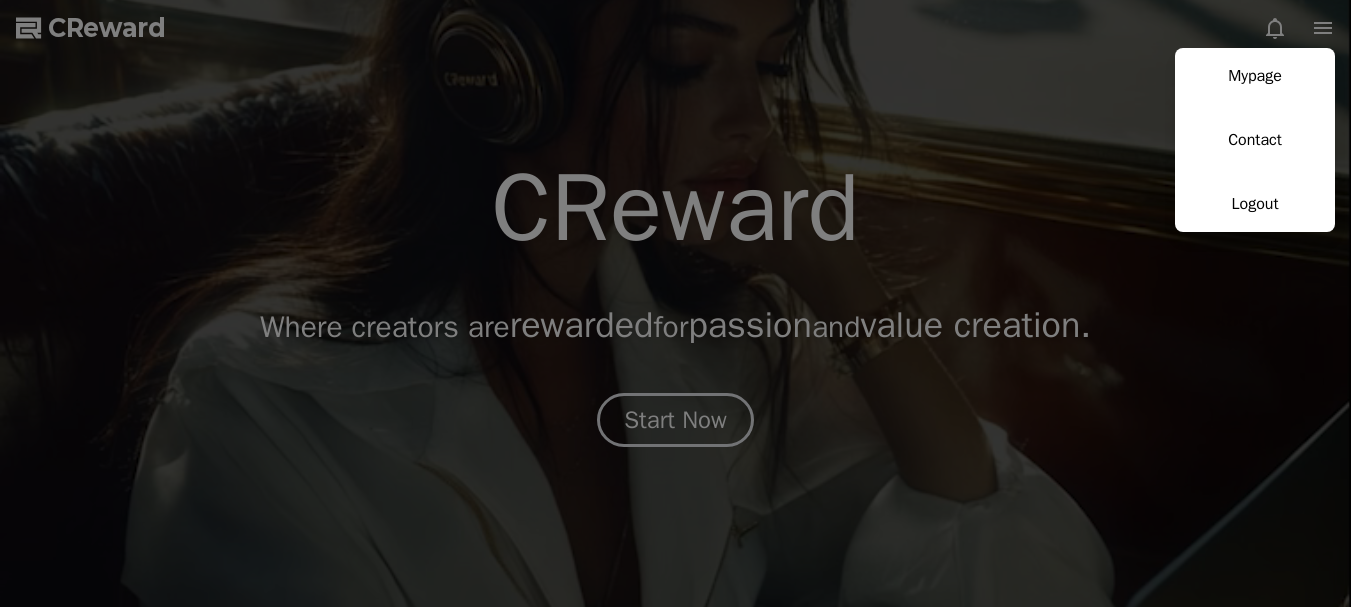 click at bounding box center (675, 303) 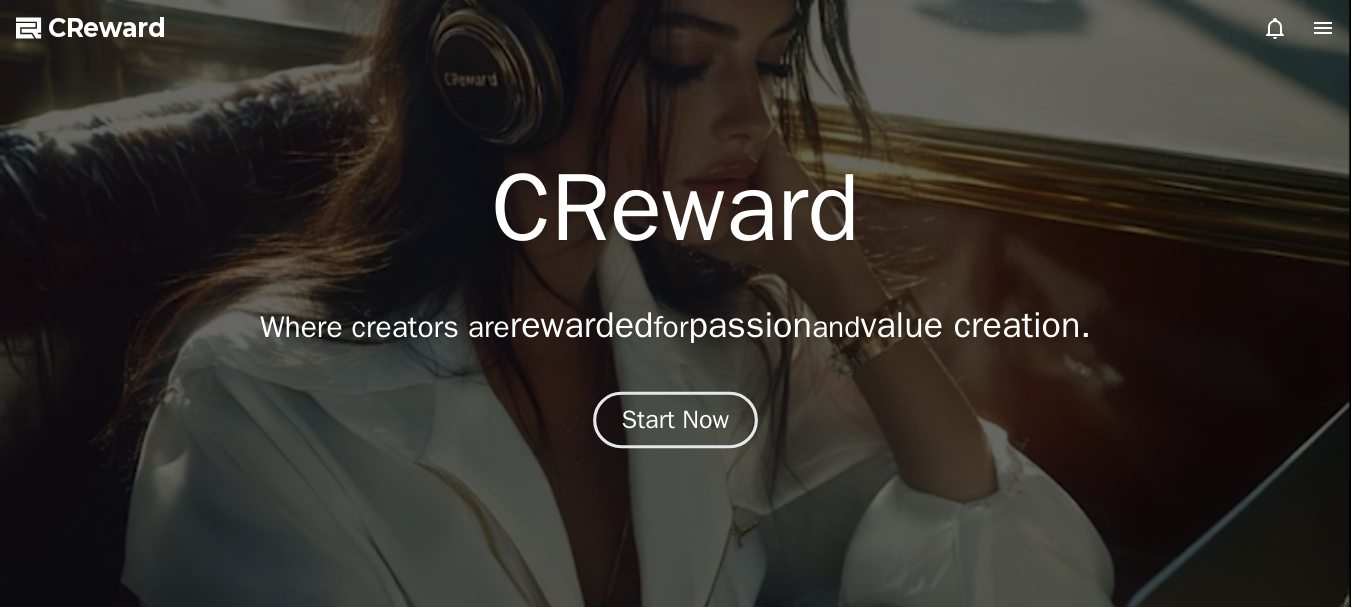 click on "Start Now" at bounding box center [676, 420] 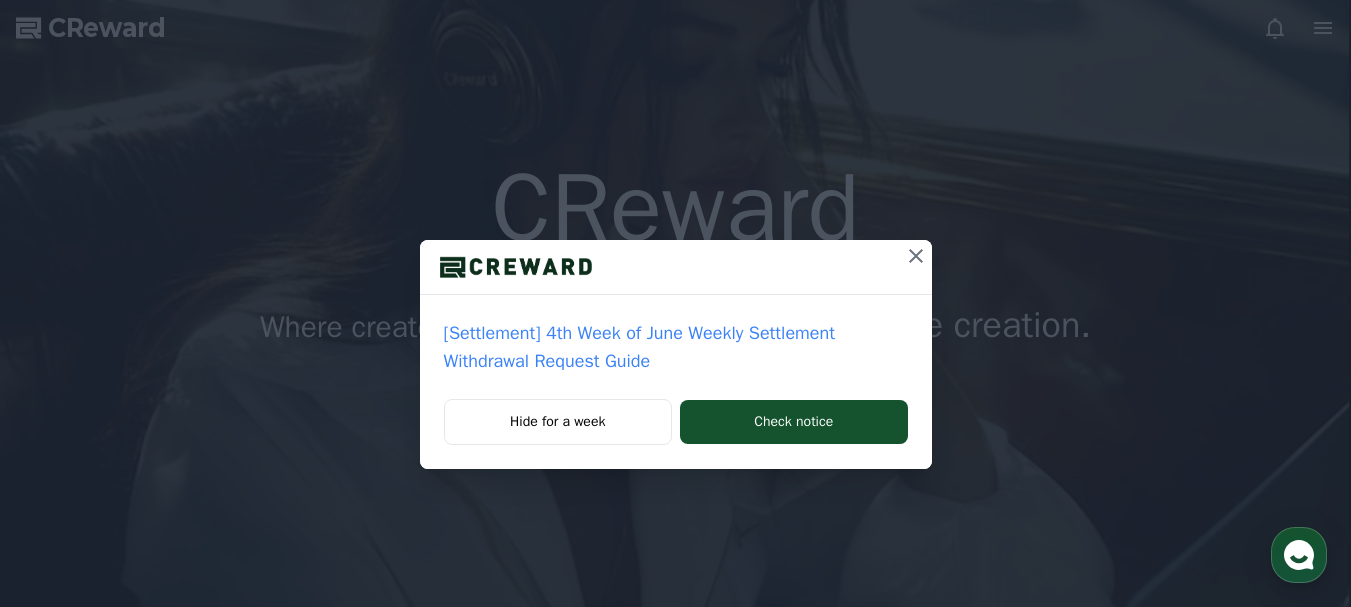 click 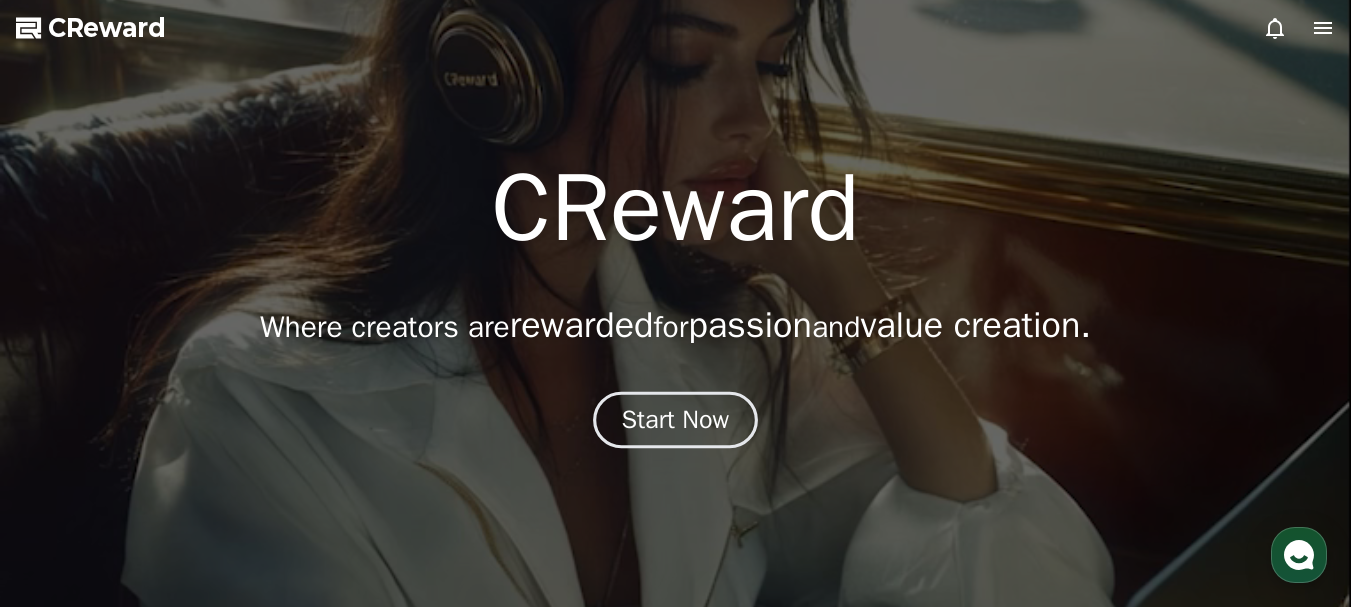 click on "Start Now" at bounding box center [676, 420] 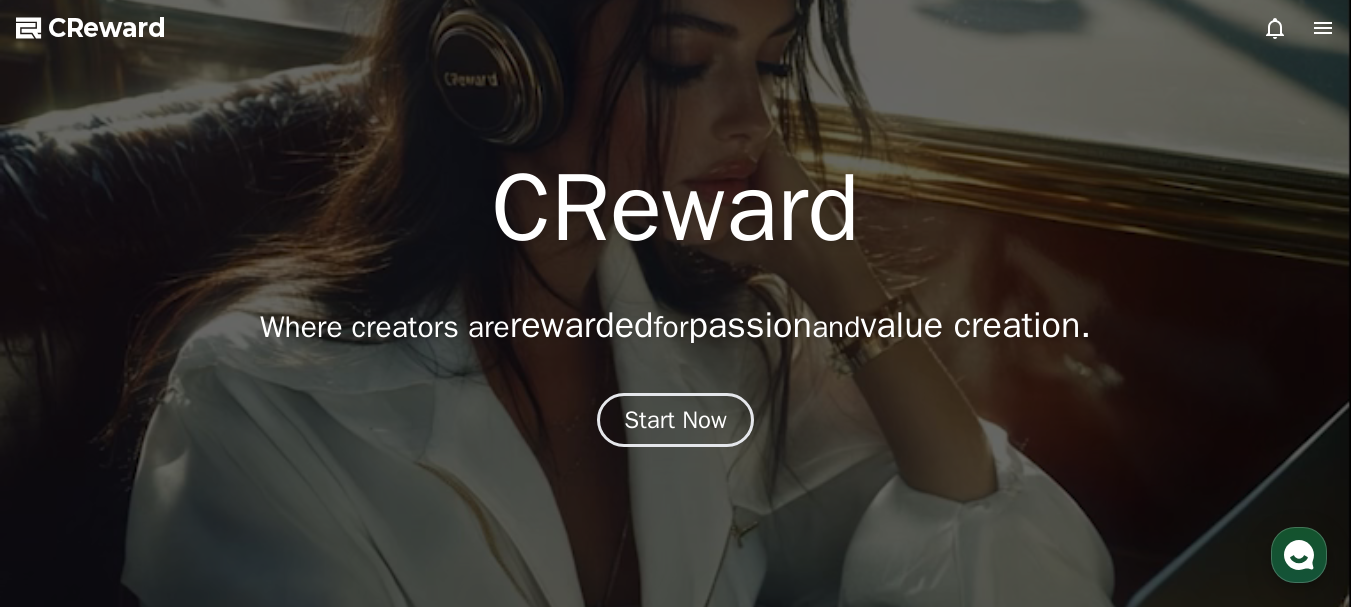 click 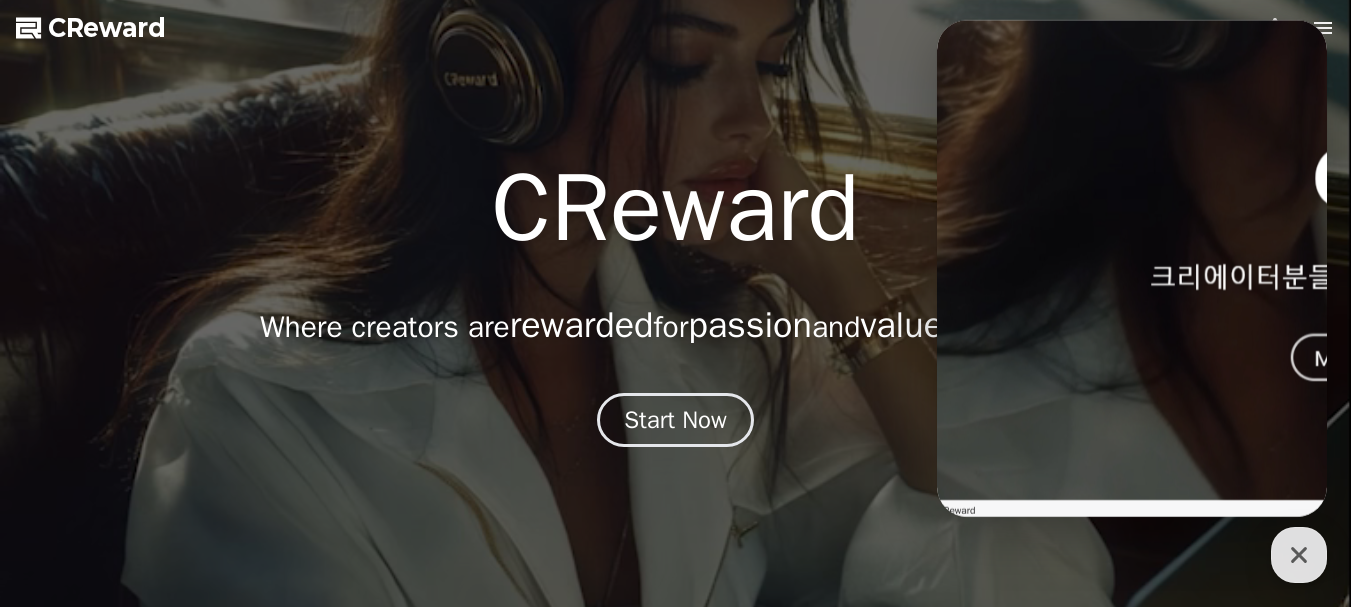 click on "Messages" at bounding box center [959, 892] 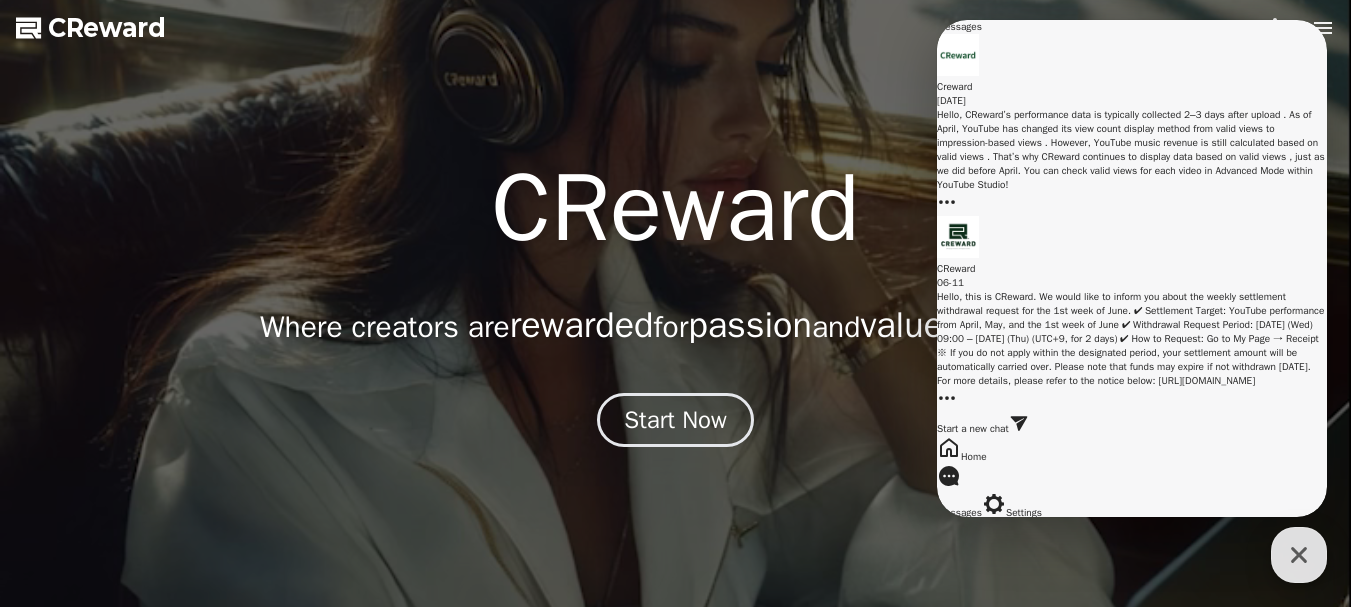 click 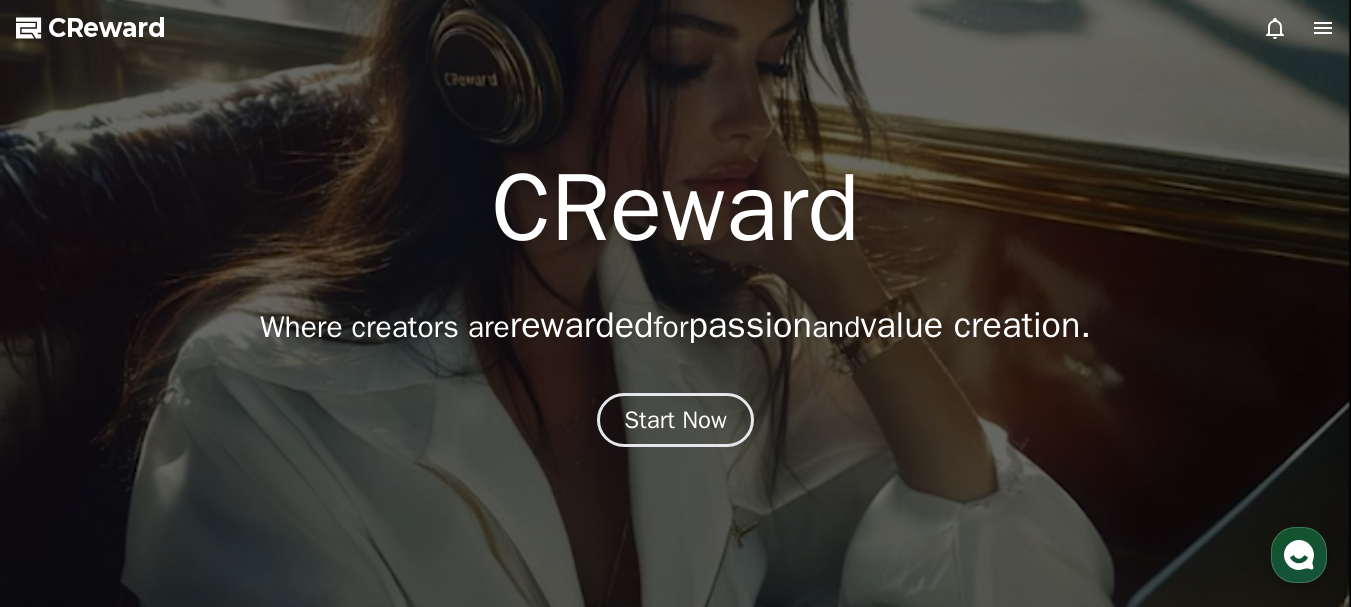 click 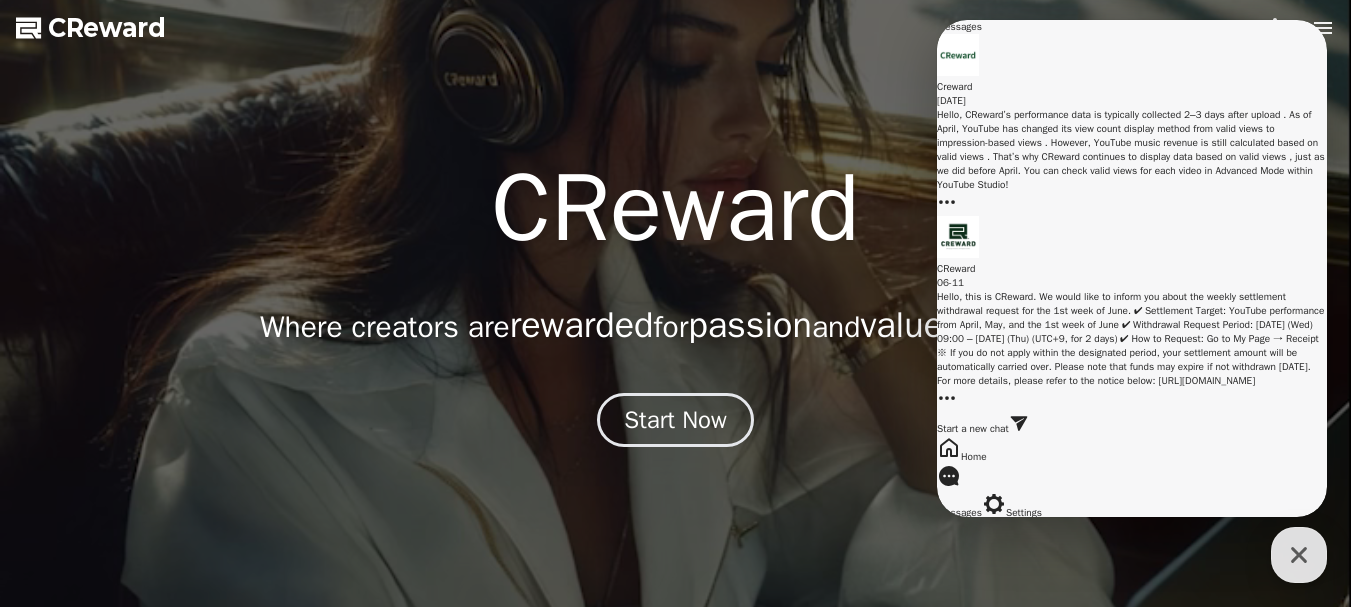 click 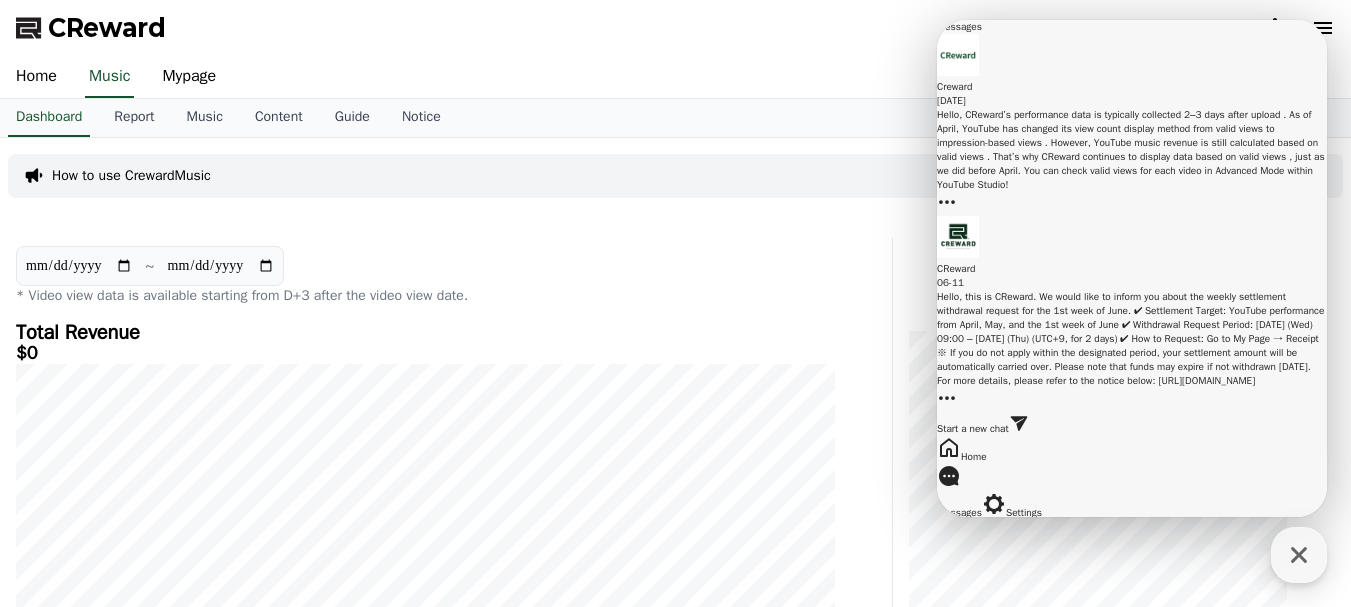 click on "* Video view data is available starting from D+3 after the video view date." at bounding box center [426, 296] 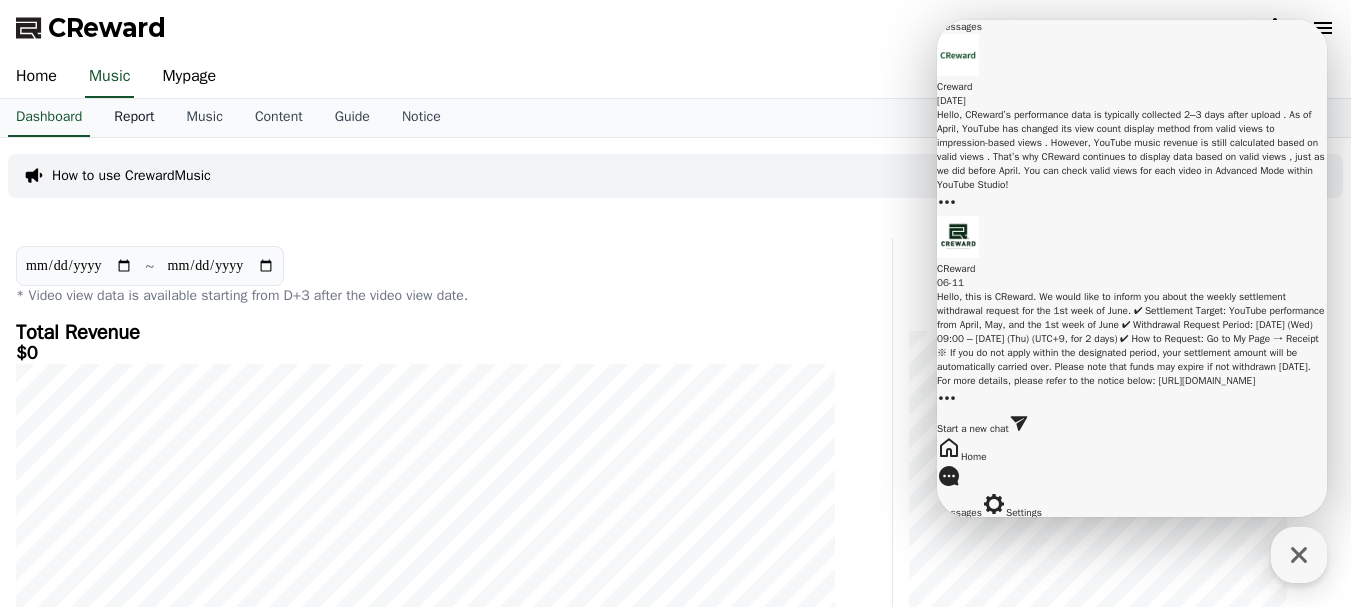 click on "Report" at bounding box center (134, 118) 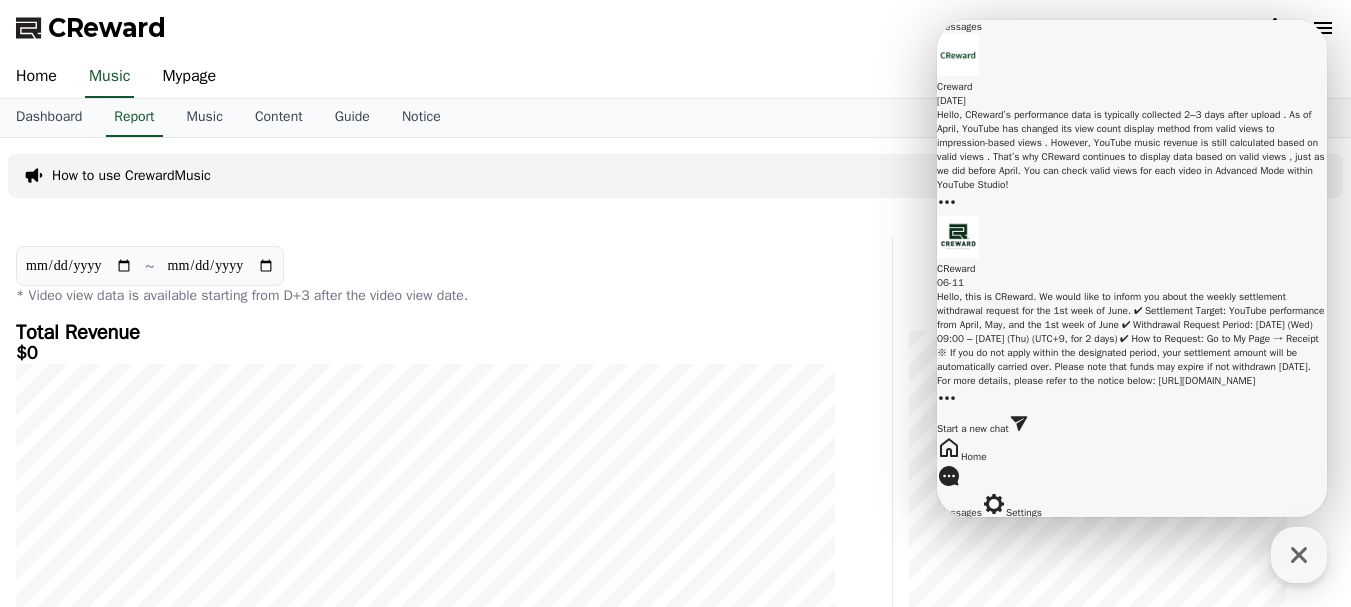 click 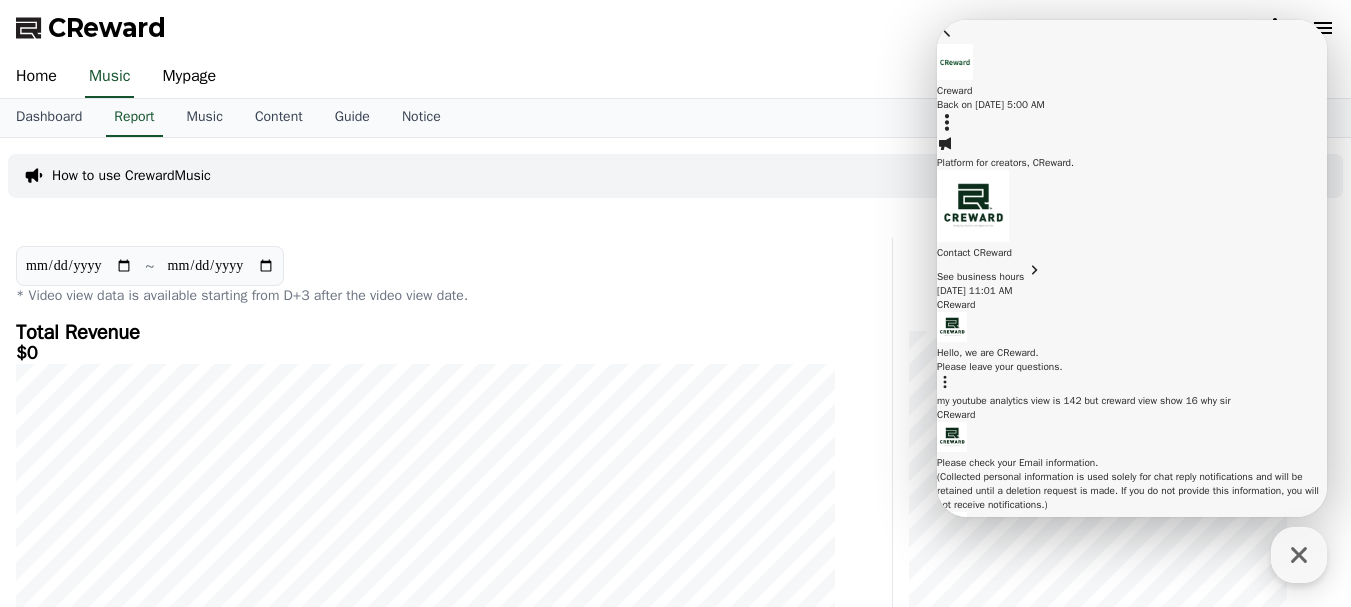 scroll, scrollTop: 1033, scrollLeft: 0, axis: vertical 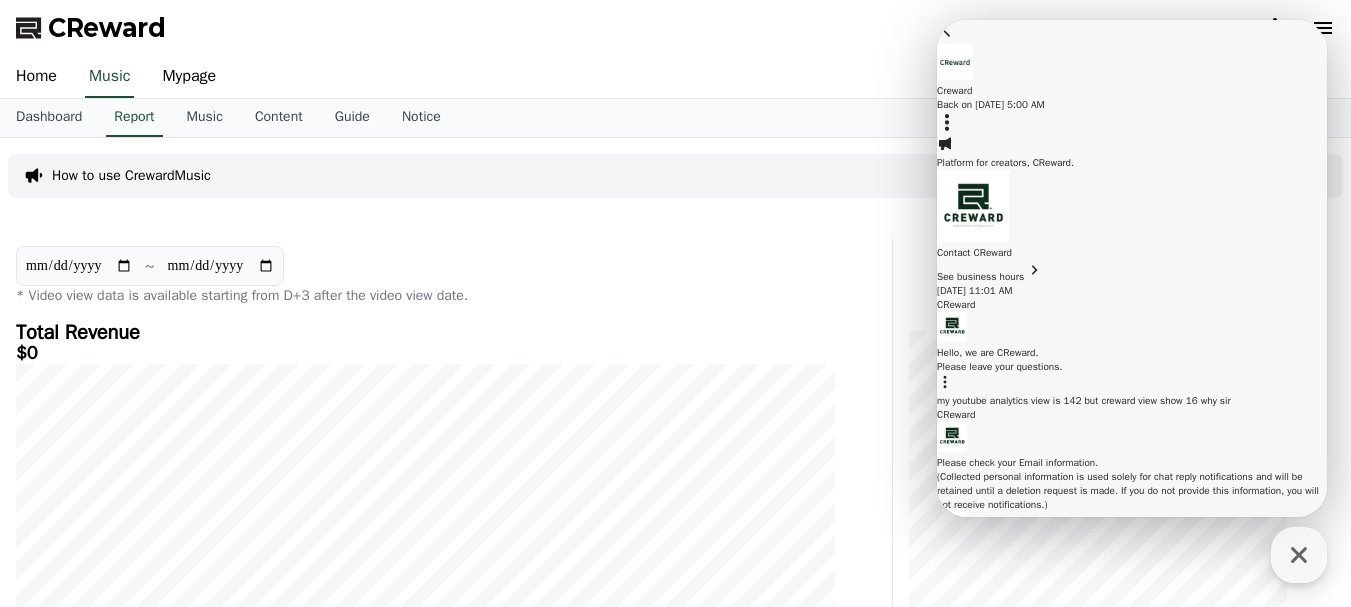 click on "Messenger Input Textarea" at bounding box center [1014, 938] 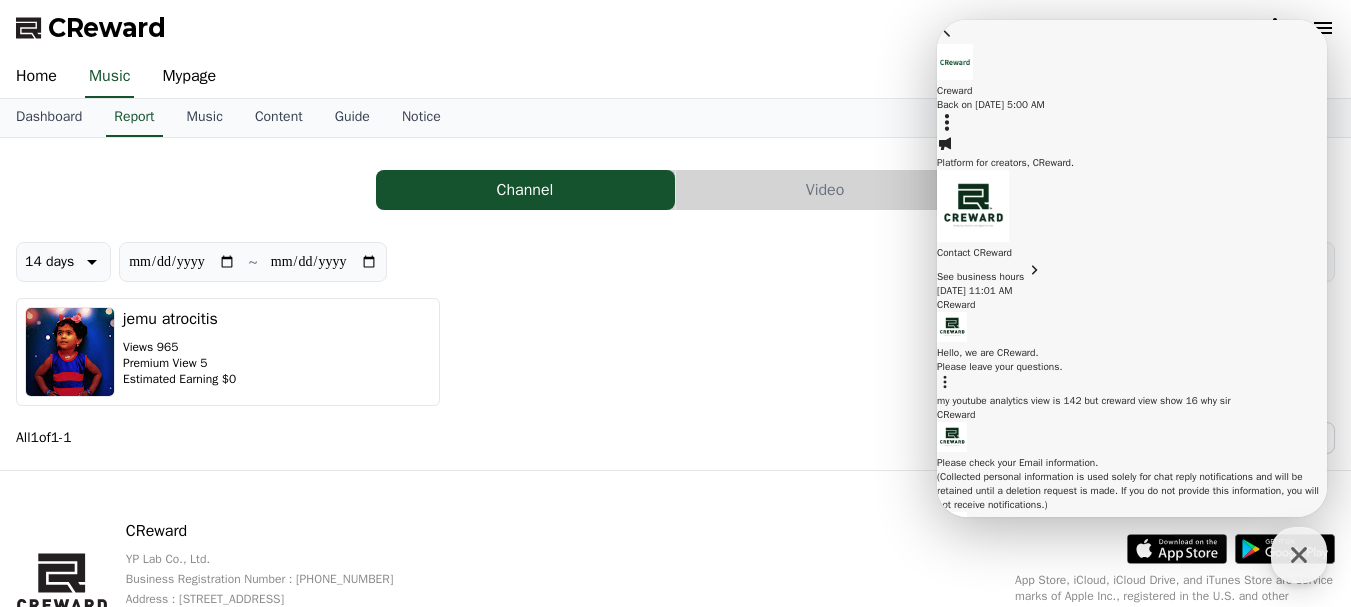 click on "**********" at bounding box center (1073, 938) 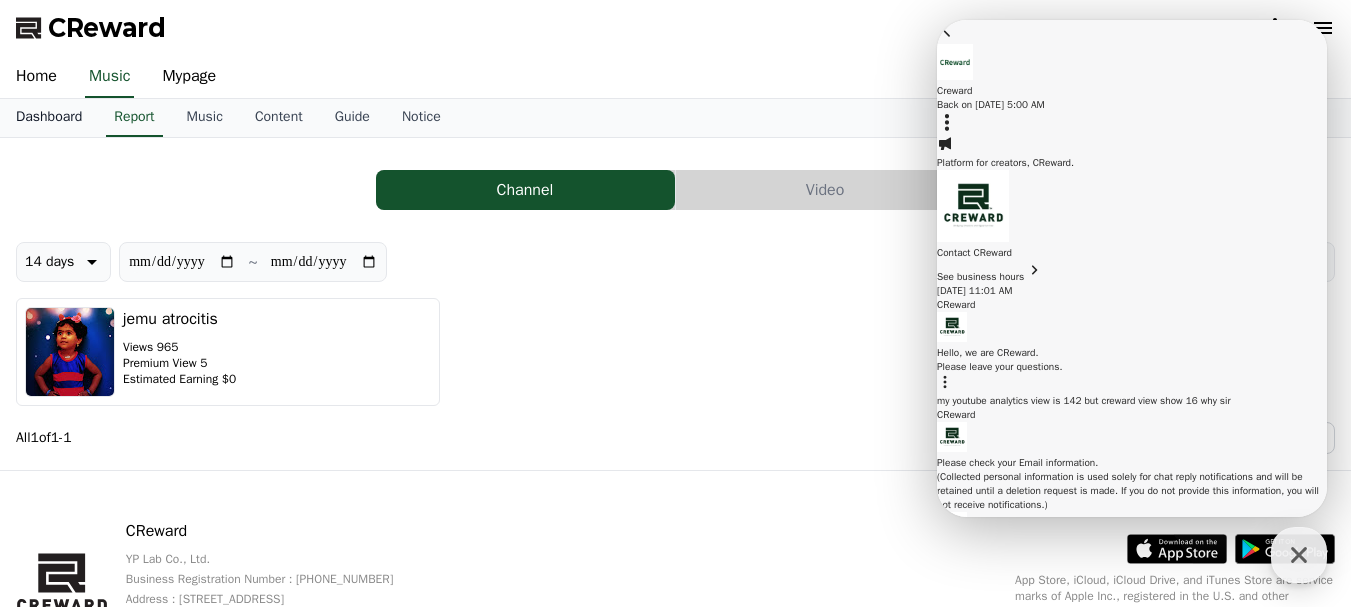 type on "**********" 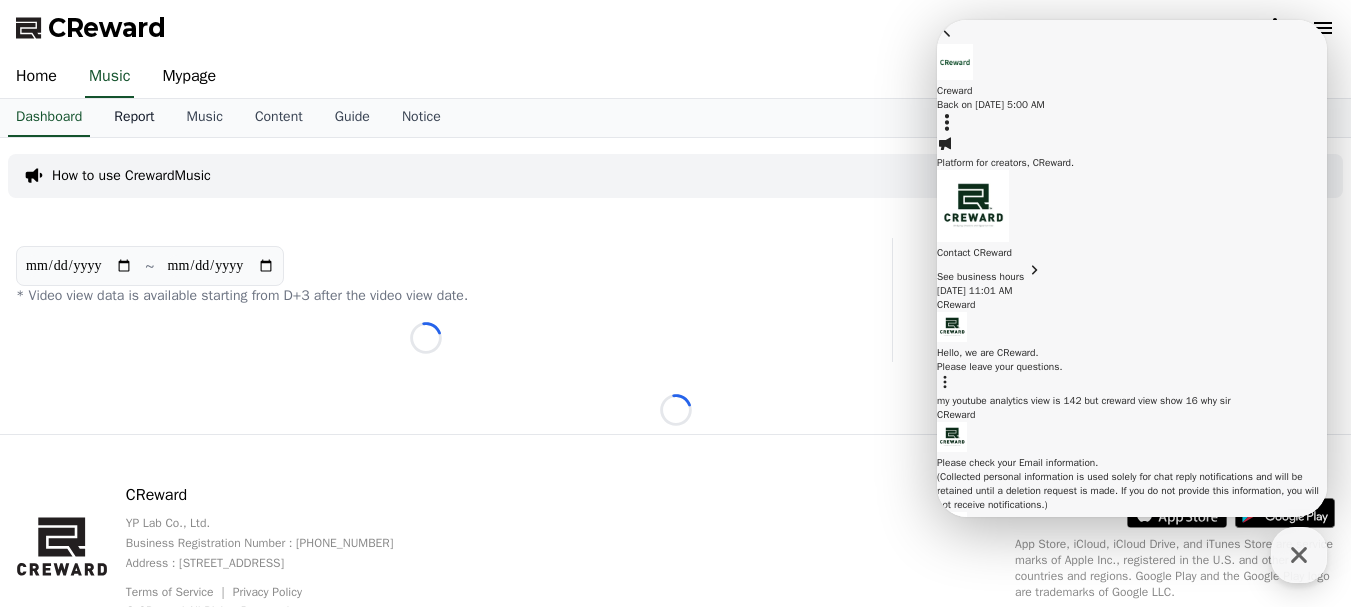 click on "Report" at bounding box center (134, 118) 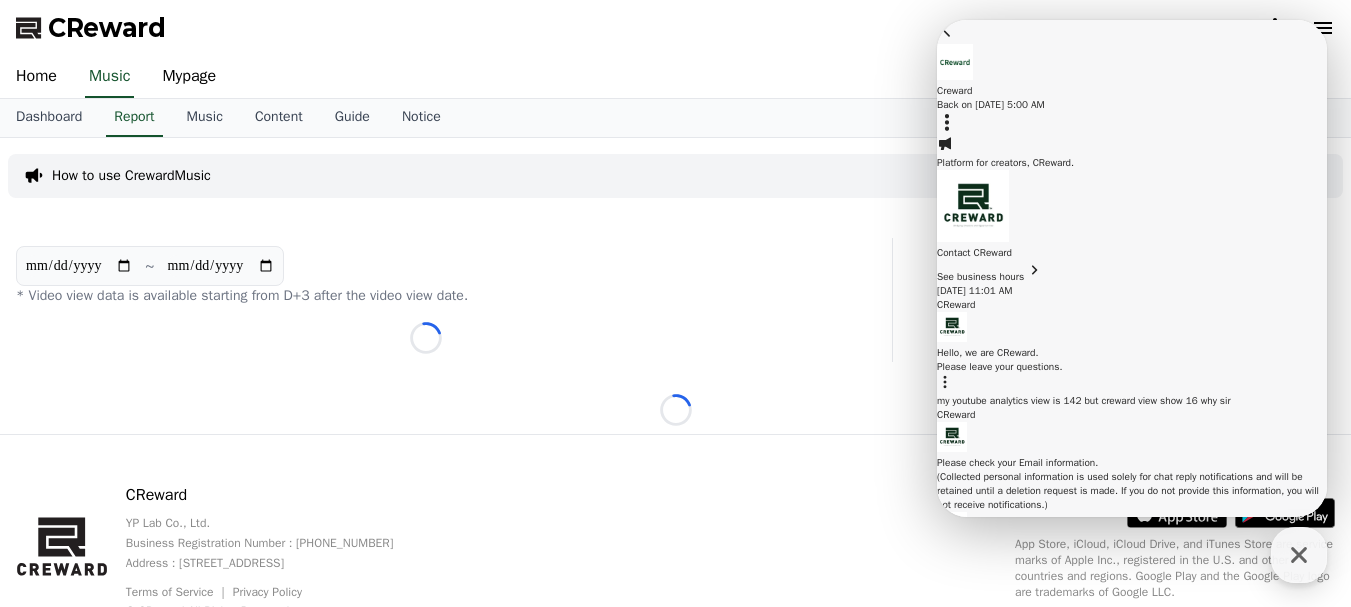 click 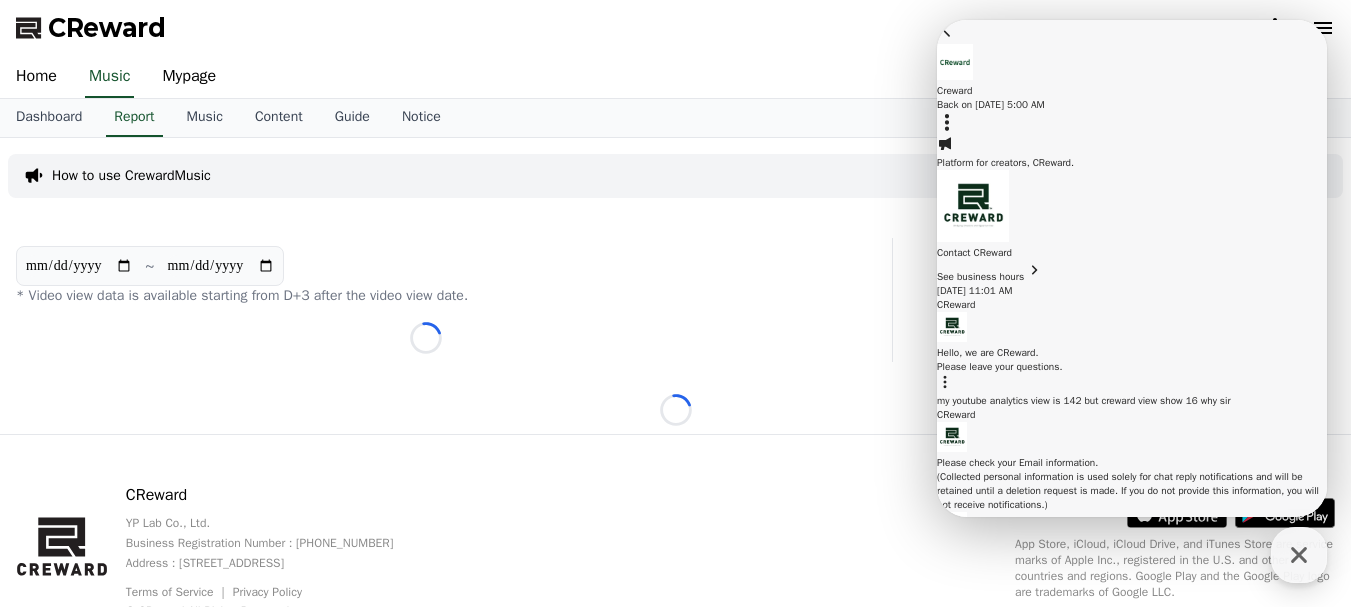 scroll, scrollTop: 1133, scrollLeft: 0, axis: vertical 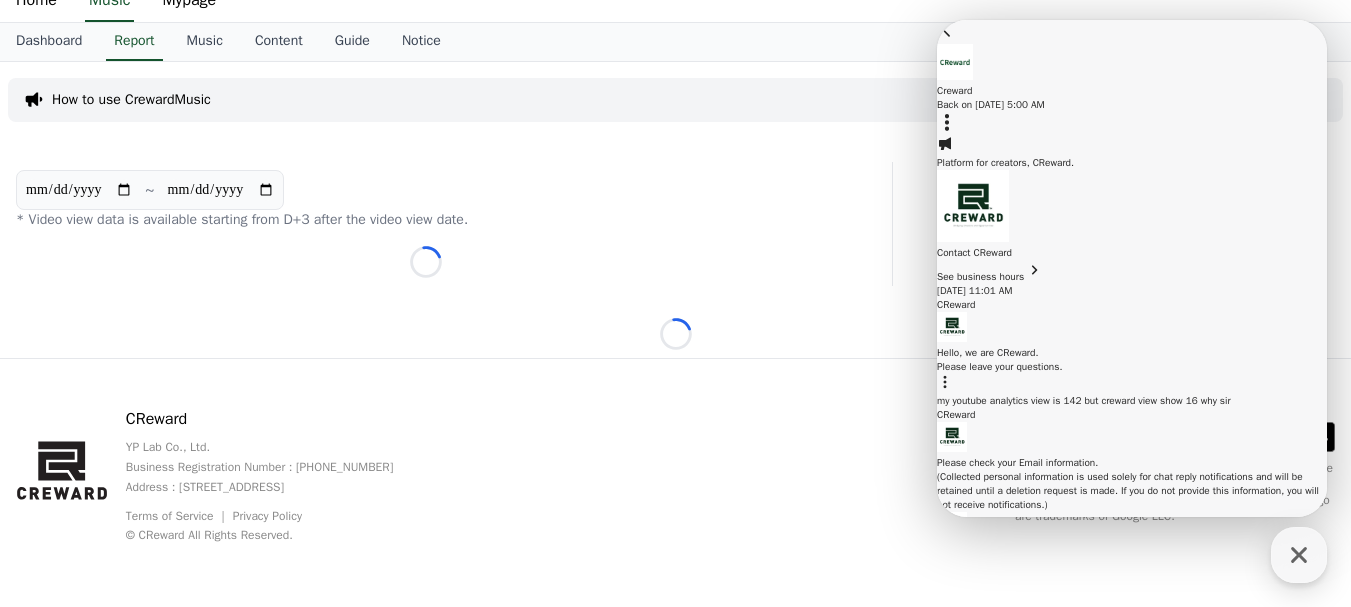 click 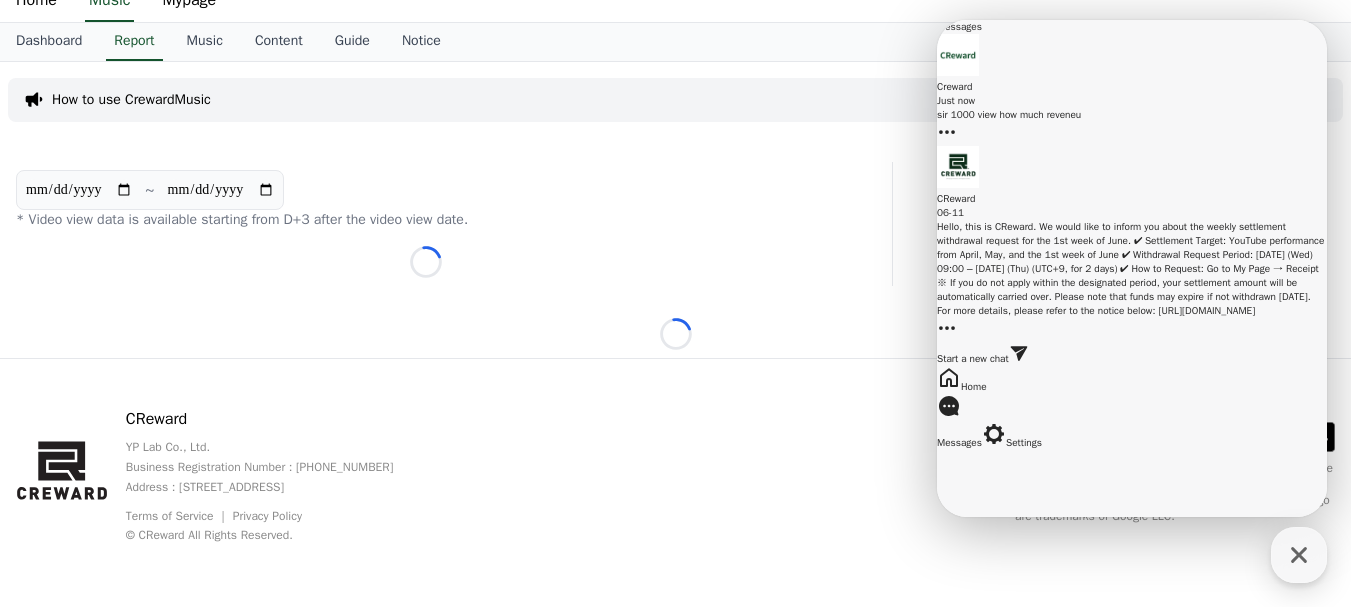 click on "Messages [PERSON_NAME] Just now   sir 1000 view how much reveneu   Show action list menu CReward 06-11   Hello, this is CReward.
We would like to inform you about the weekly settlement withdrawal request for the 1st week of June.
✔ Settlement Target: YouTube performance from April, May, and the 1st week of June
✔ Withdrawal Request Period: [DATE] (Wed) 09:00 – [DATE] (Thu) (UTC+9, for 2 days)
✔ How to Request: Go to My Page → Receipt
※ If you do not apply within the designated period, your settlement amount will be automatically carried over.
Please note that funds may expire if not withdrawn [DATE].
For more details, please refer to the notice below:
[URL][DOMAIN_NAME]   Show action list menu  New Chat Button  Start a new chat" at bounding box center [1132, 193] 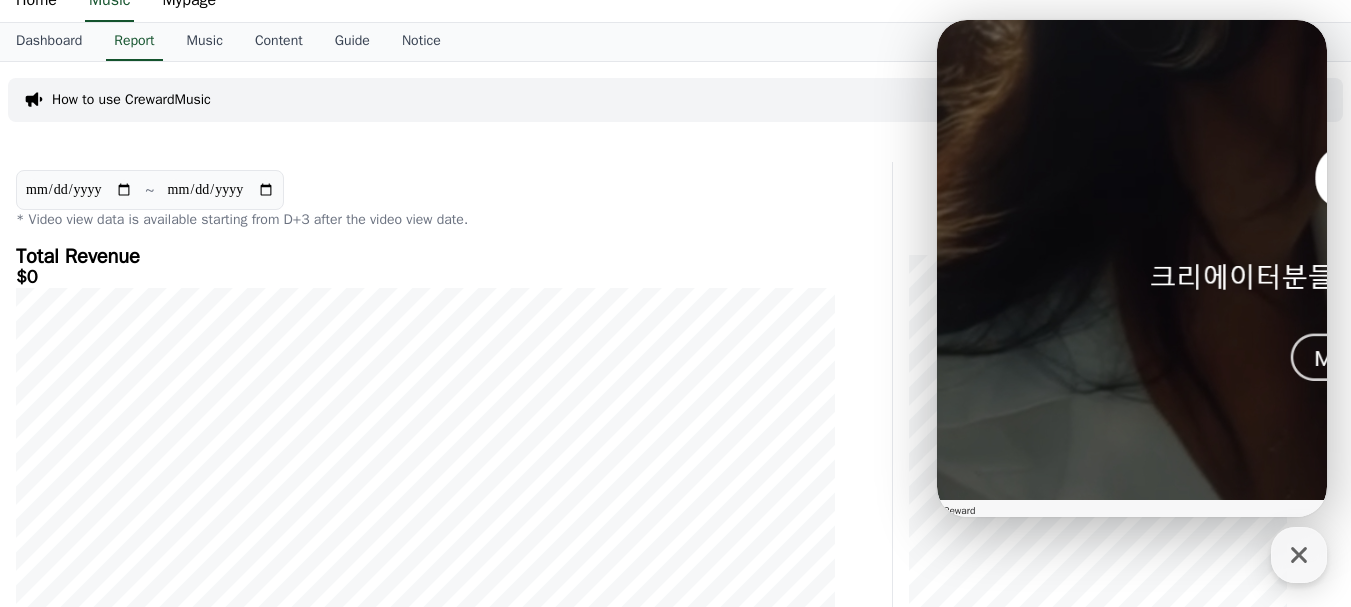 click on "See business hours" at bounding box center (980, 534) 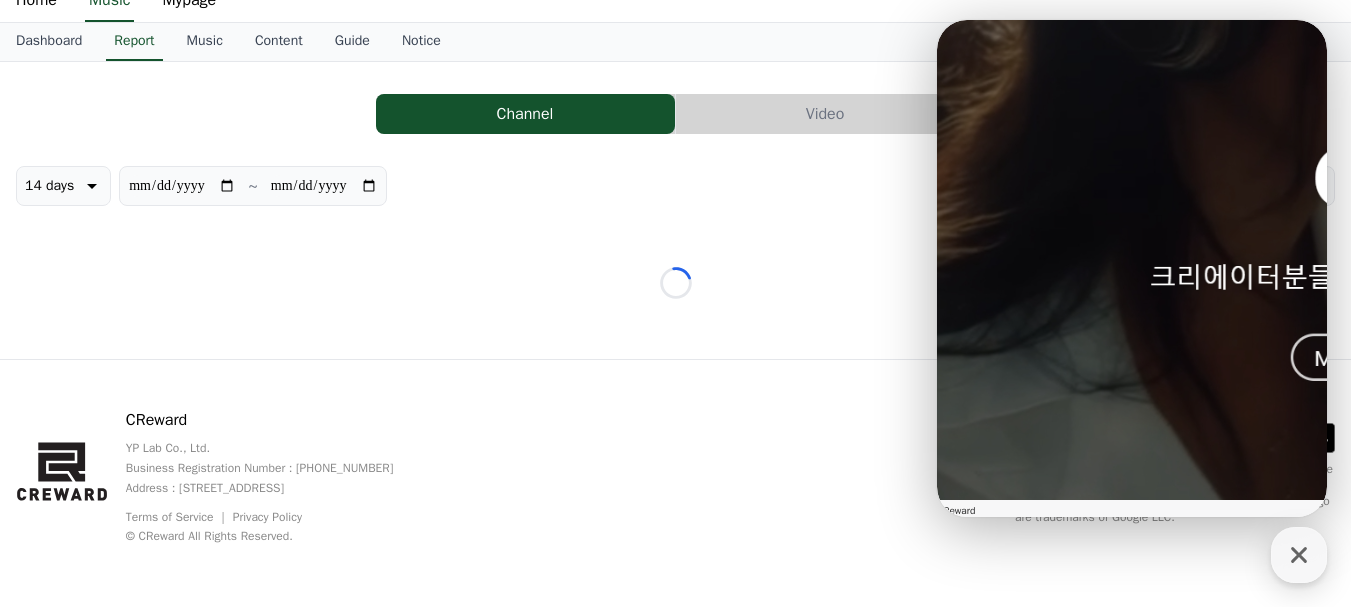 scroll, scrollTop: 0, scrollLeft: 0, axis: both 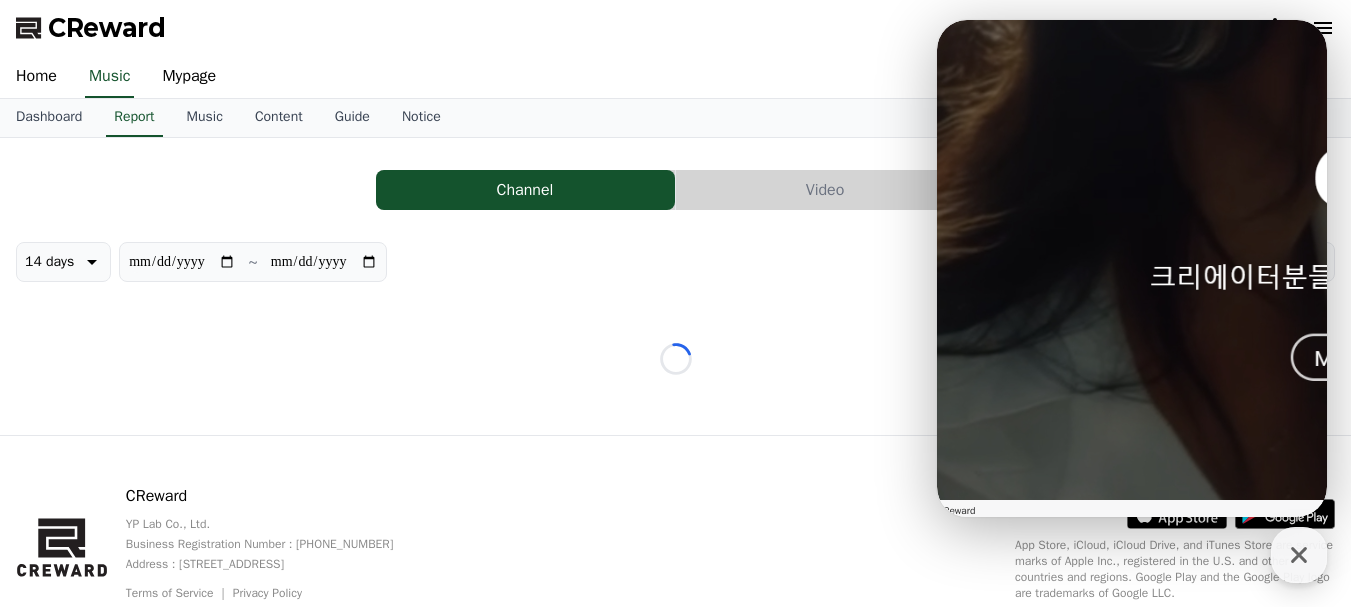 click on "Operational hours  Close bottom sheet modal  MON, TUE, WED, THU, FRI 8:30 AM ~ 5:30 PM Timezone: [GEOGRAPHIC_DATA]/[GEOGRAPHIC_DATA]" at bounding box center [1132, 865] 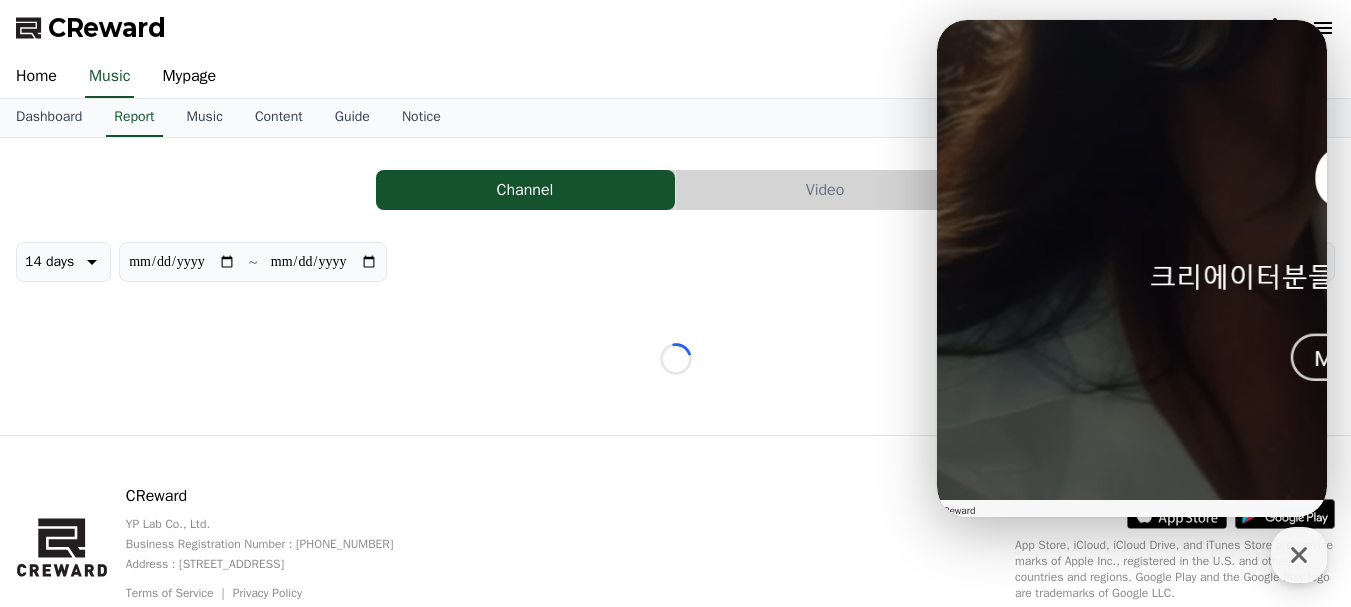 click 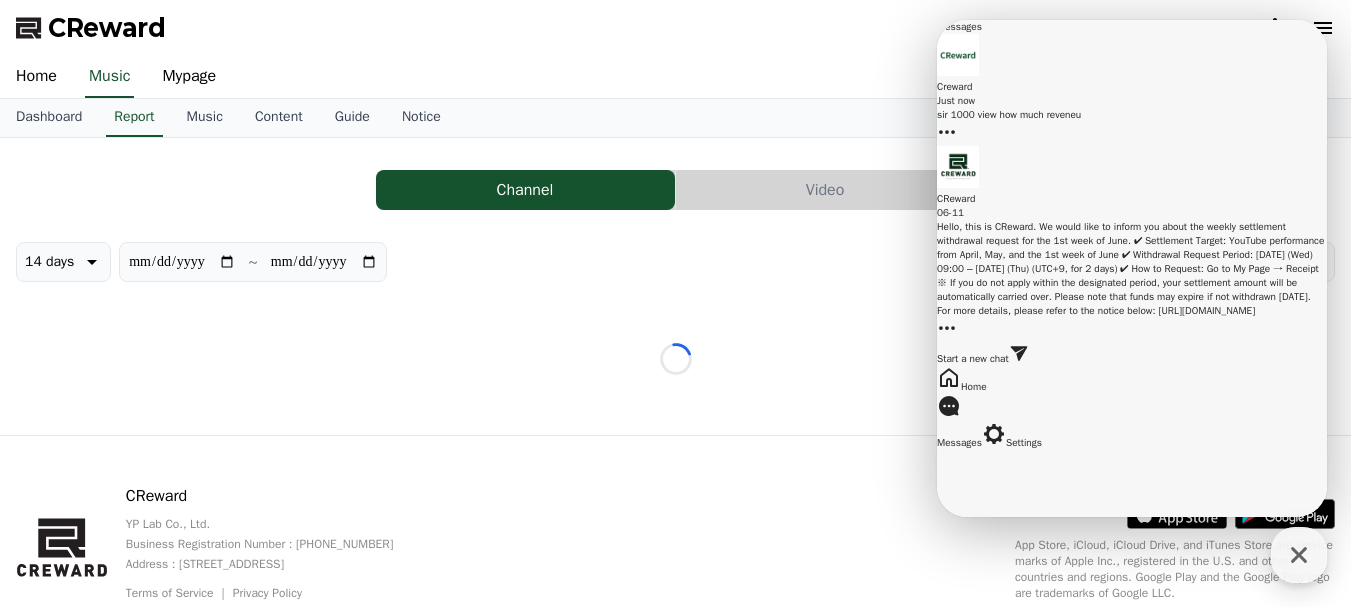 click on "[PERSON_NAME] Just now   sir 1000 view how much reveneu" at bounding box center [1132, 101] 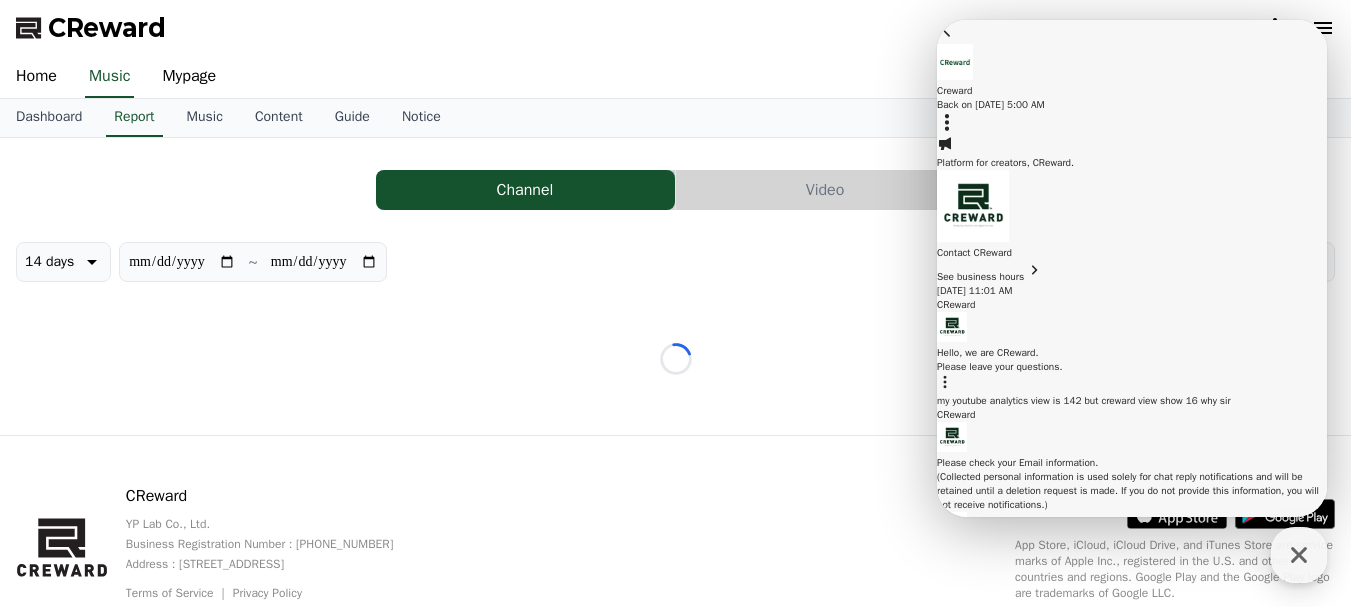 scroll, scrollTop: 1133, scrollLeft: 0, axis: vertical 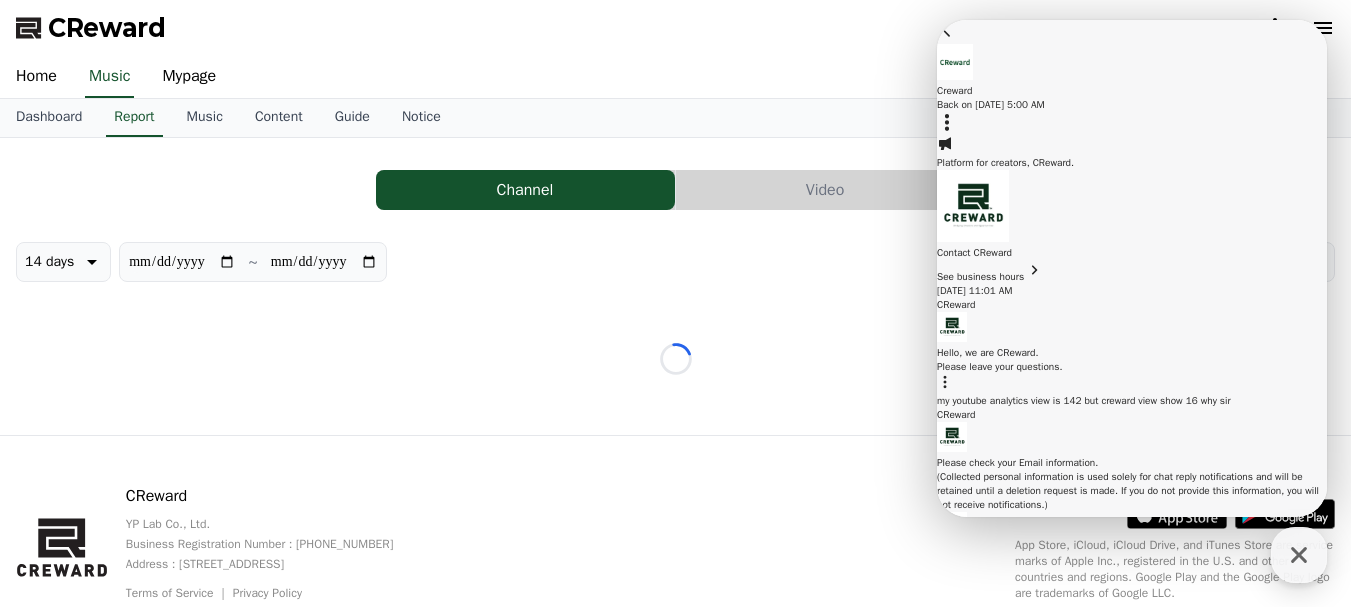 click on "Loading..." at bounding box center (675, 358) 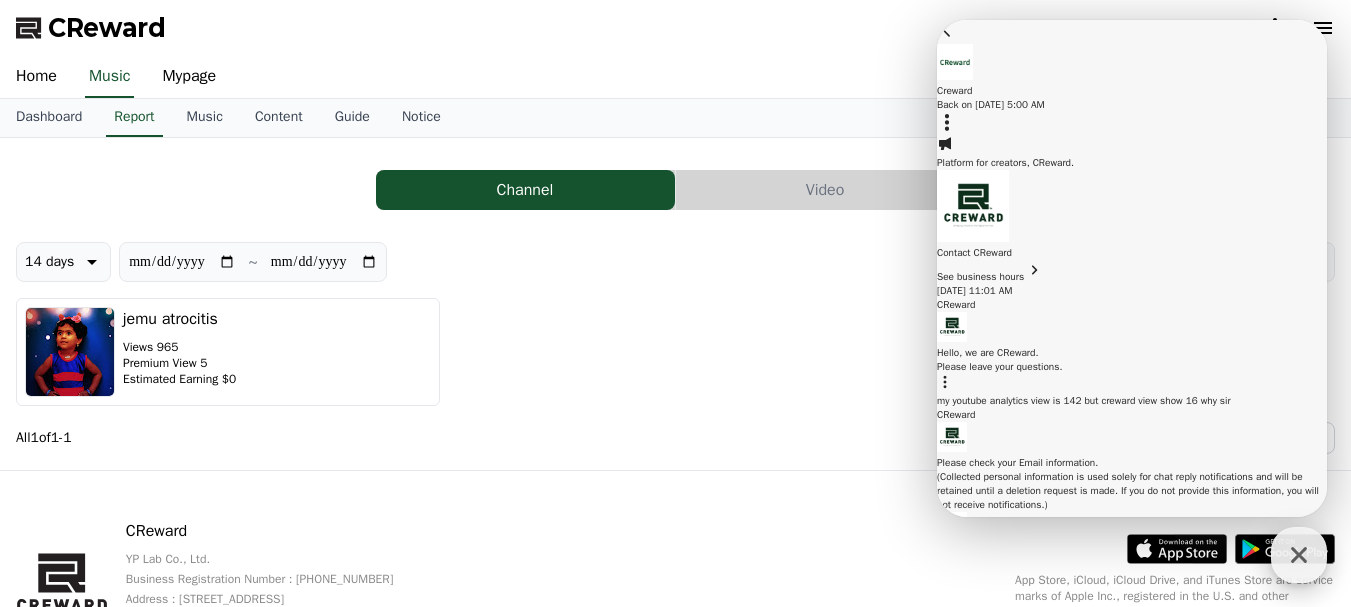 click 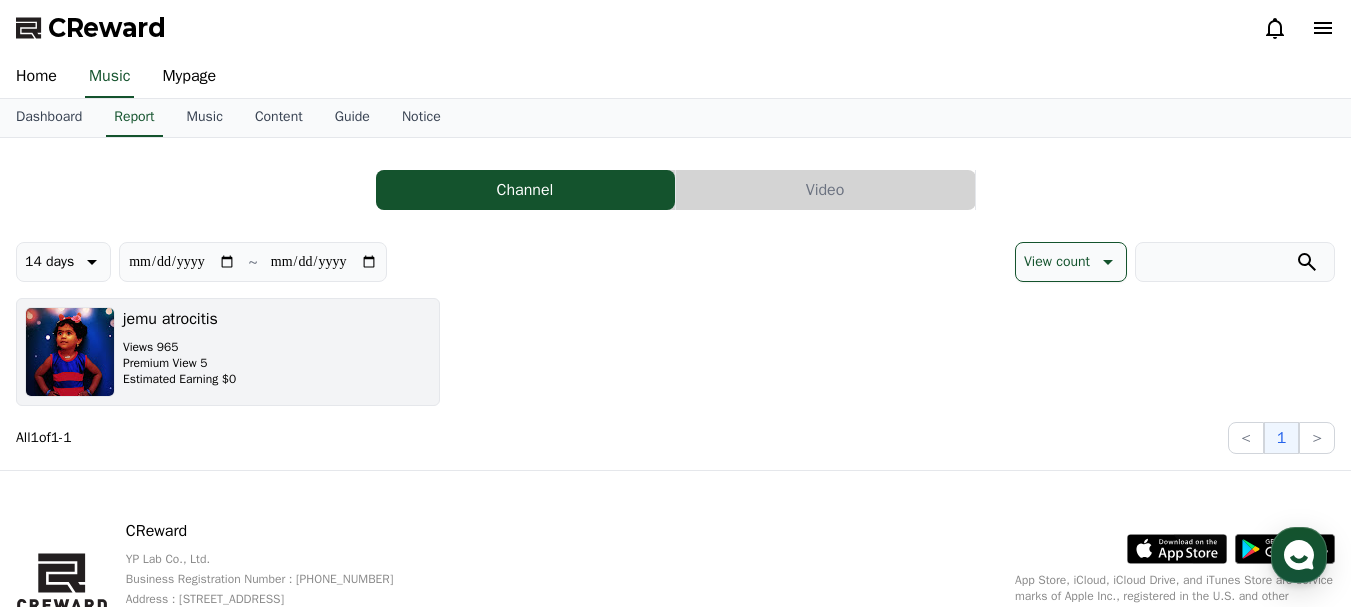 click at bounding box center [70, 352] 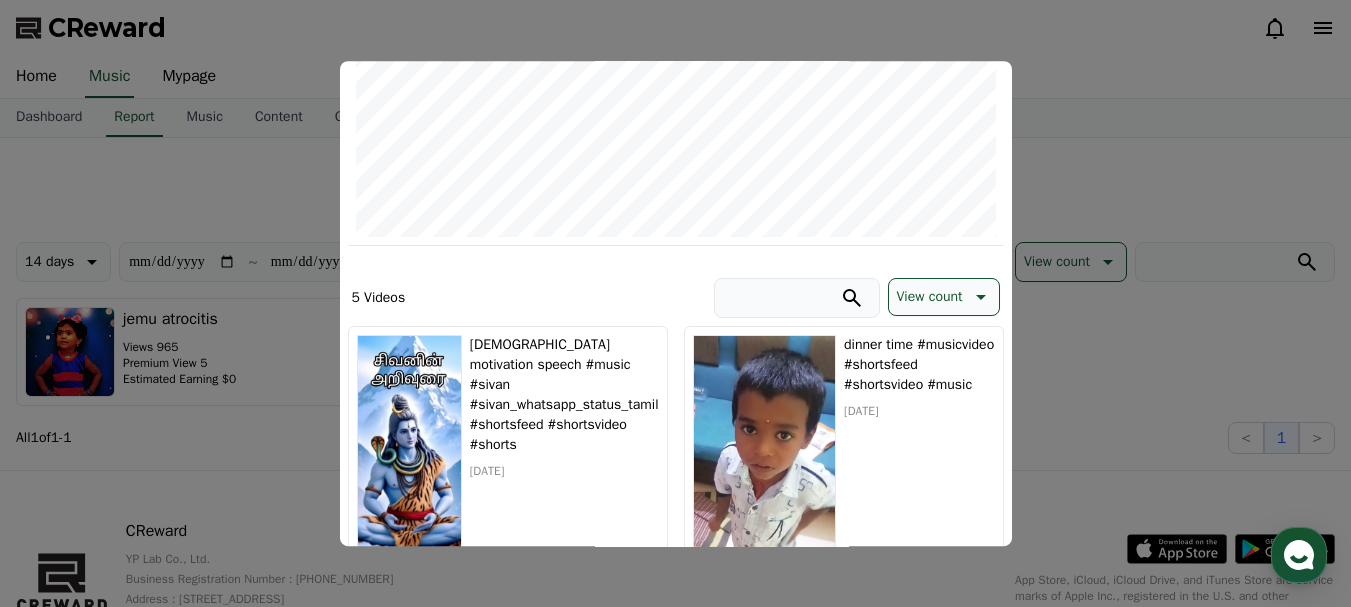 scroll, scrollTop: 0, scrollLeft: 0, axis: both 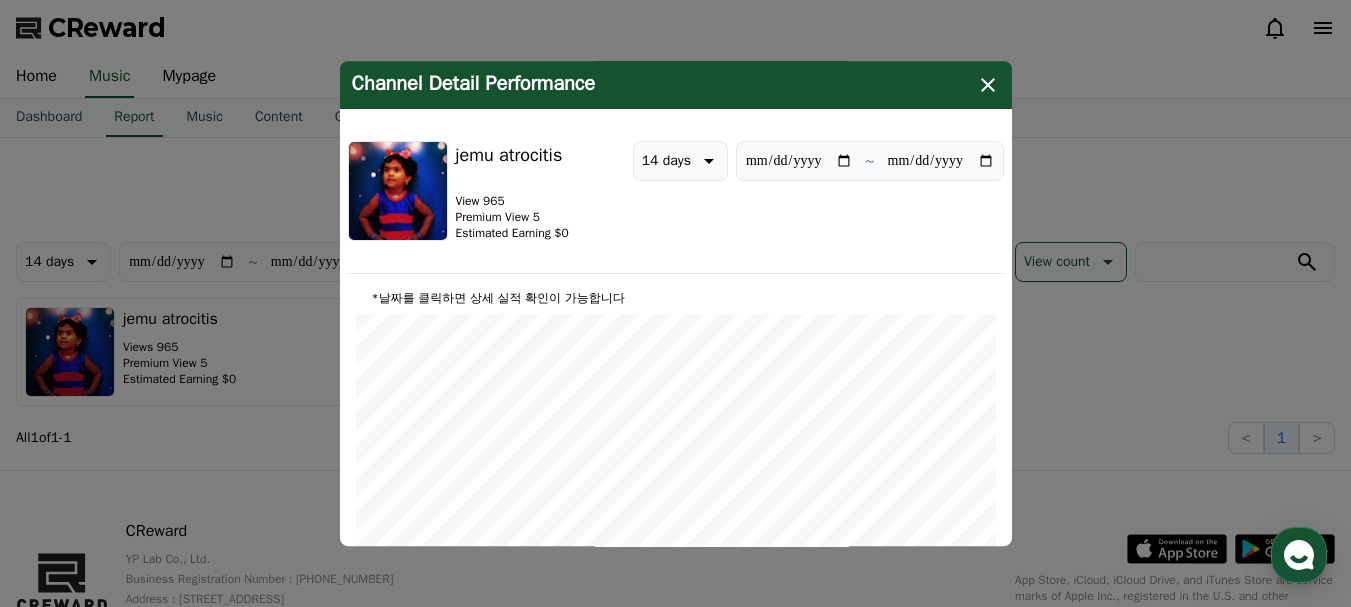 click 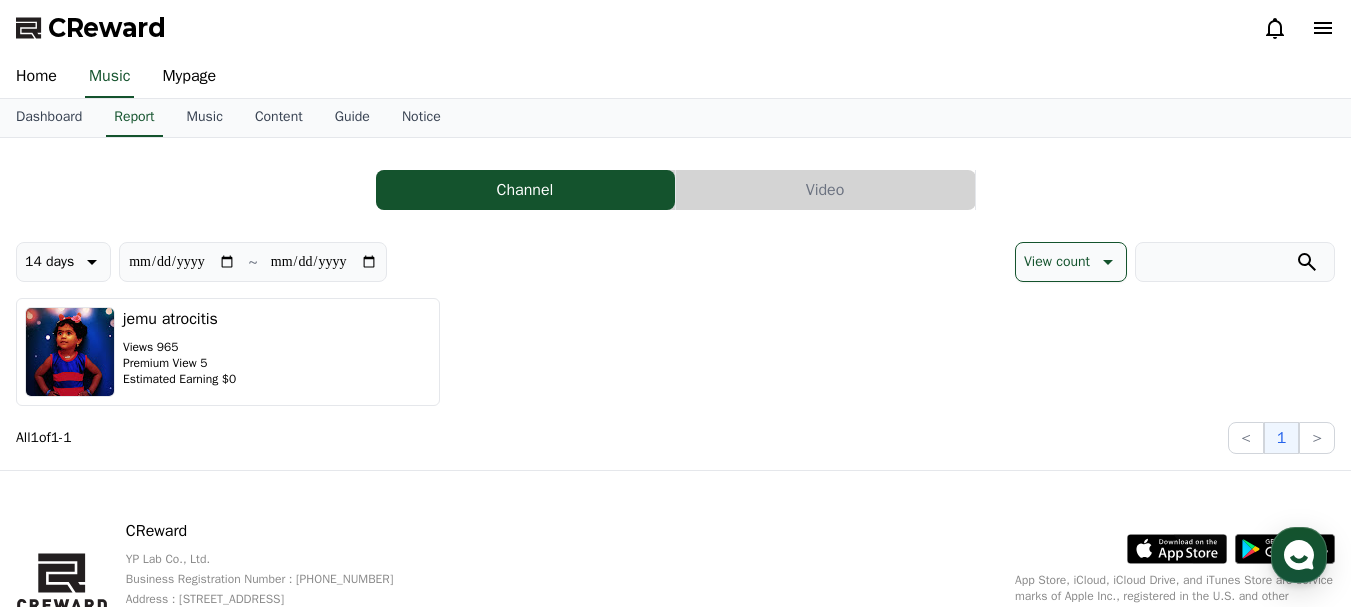 click on "Video" at bounding box center (825, 190) 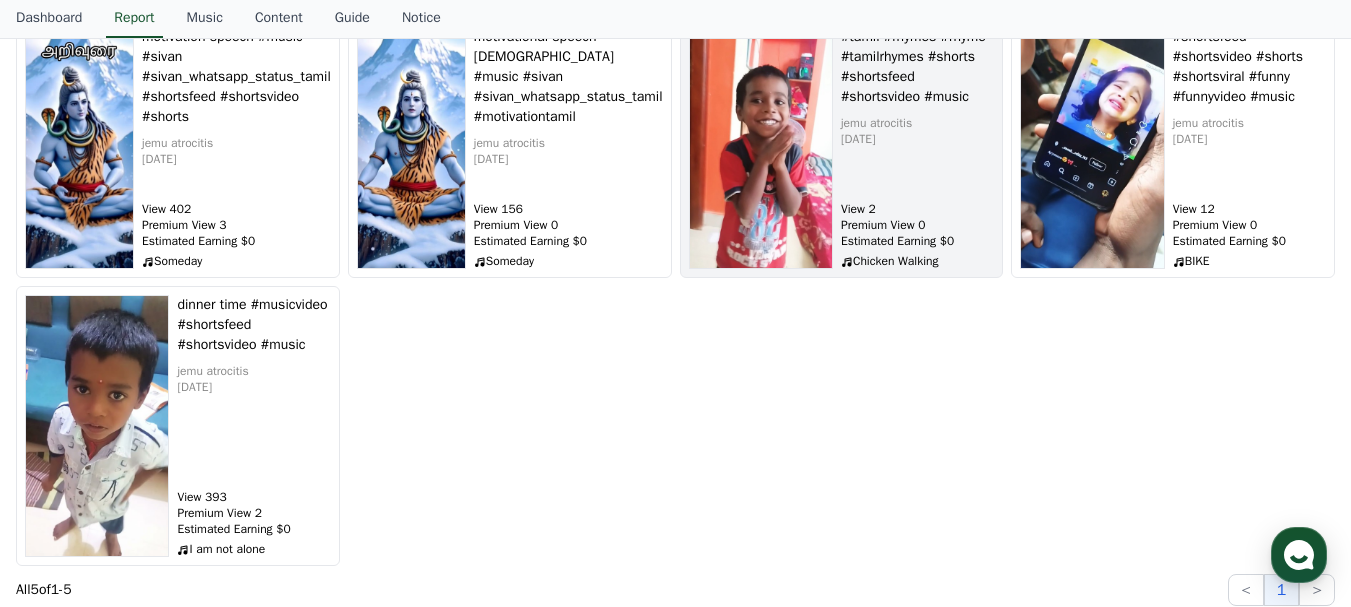 scroll, scrollTop: 0, scrollLeft: 0, axis: both 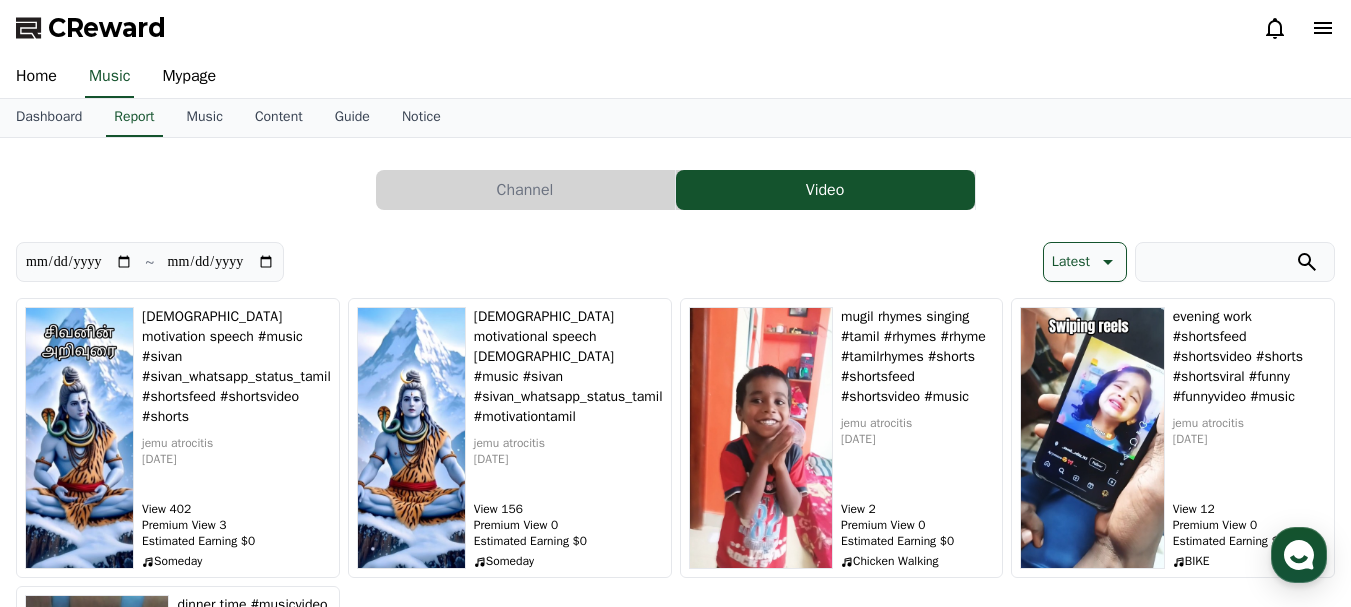 click on "Channel" at bounding box center (525, 190) 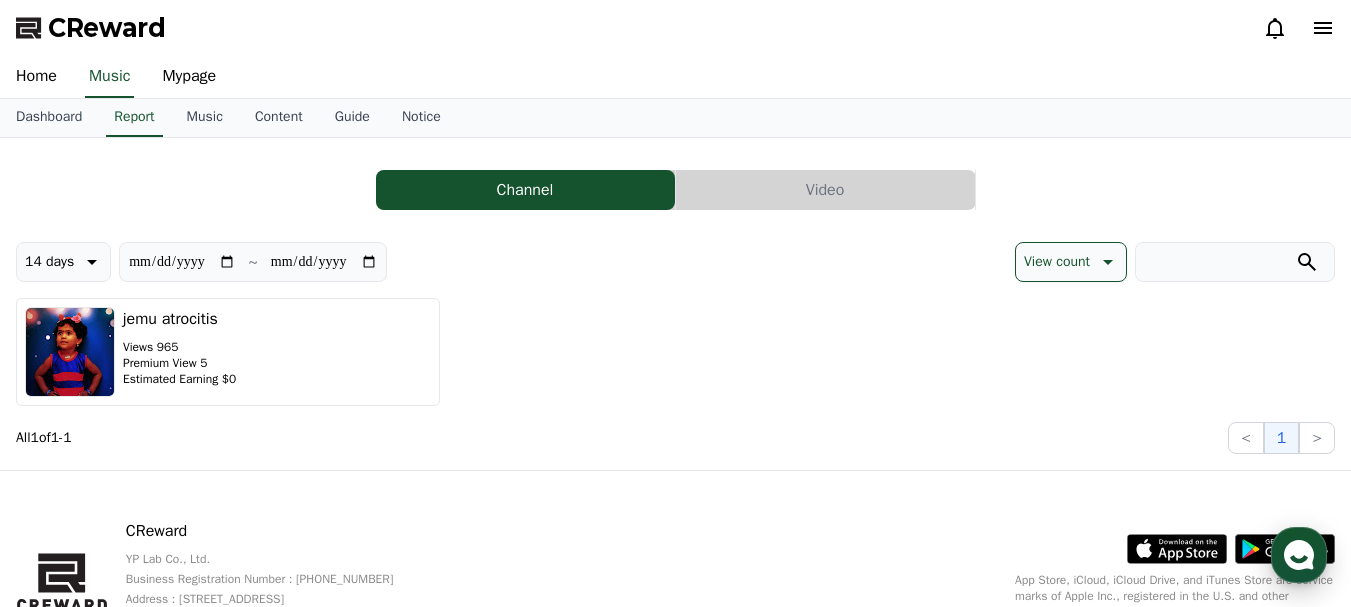 click 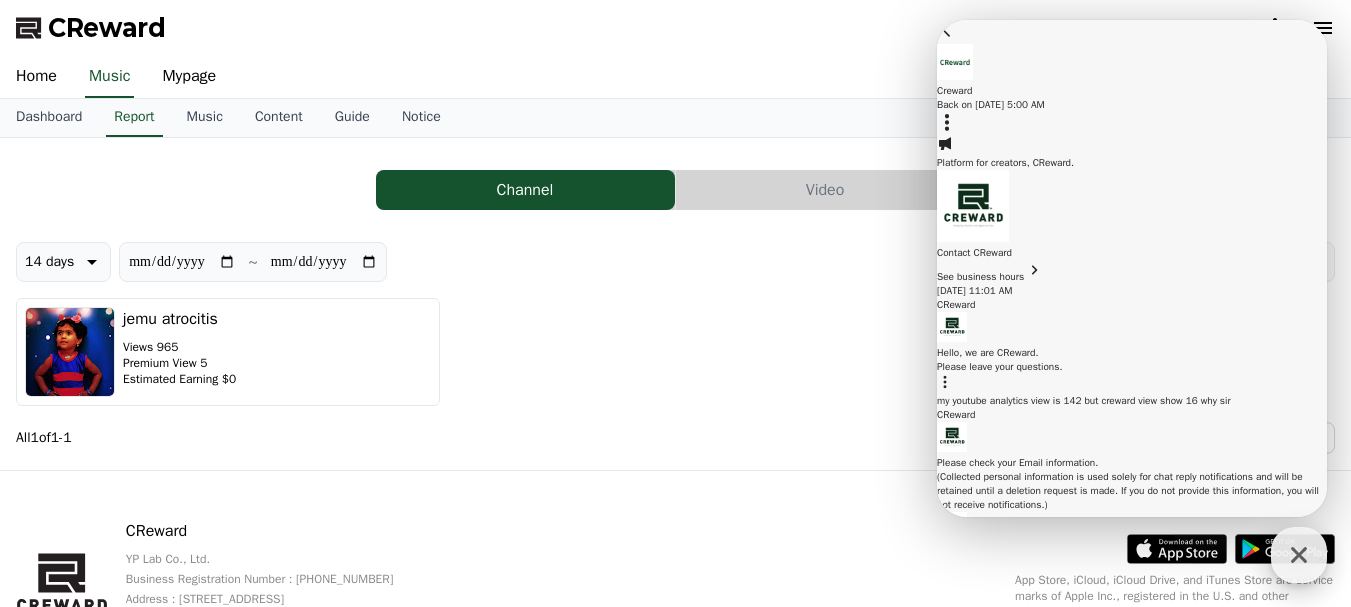 click 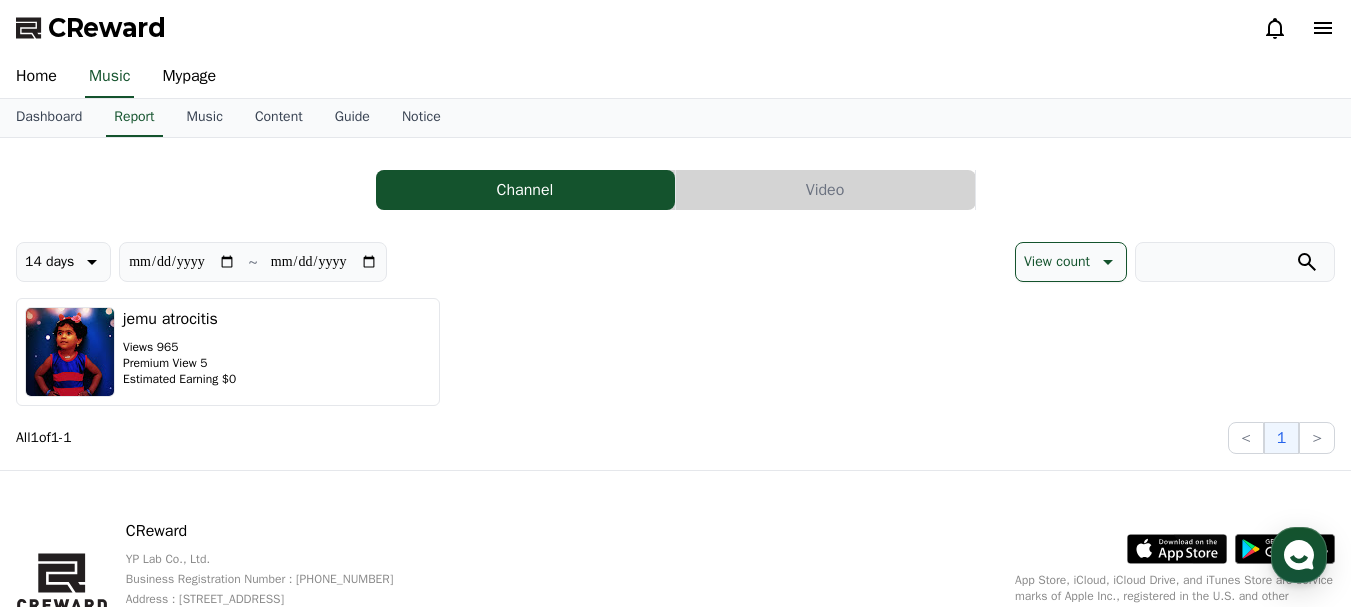 click on "**********" at bounding box center [675, 348] 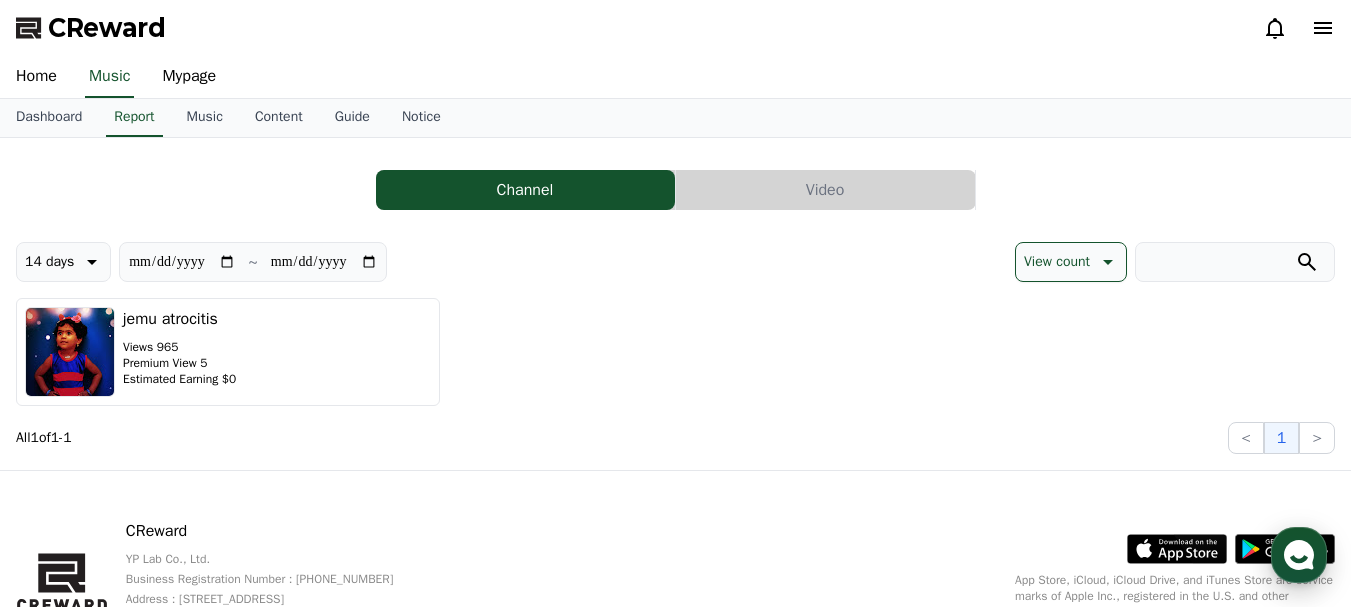 click 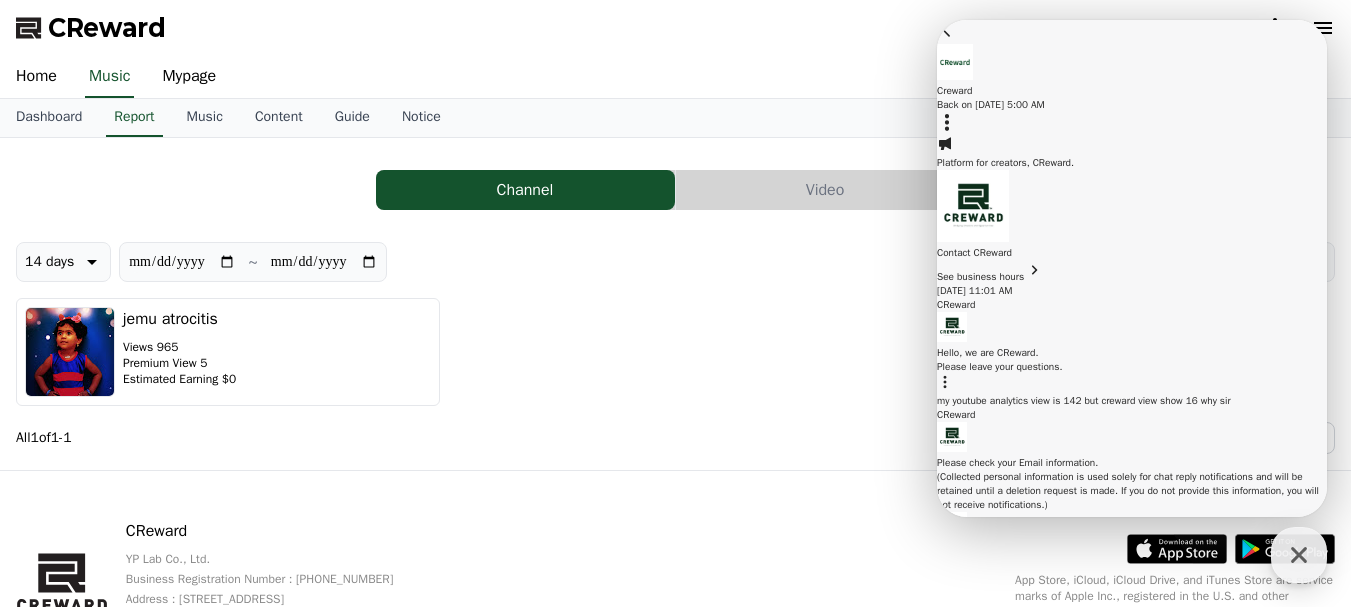 click on "**********" at bounding box center [675, 348] 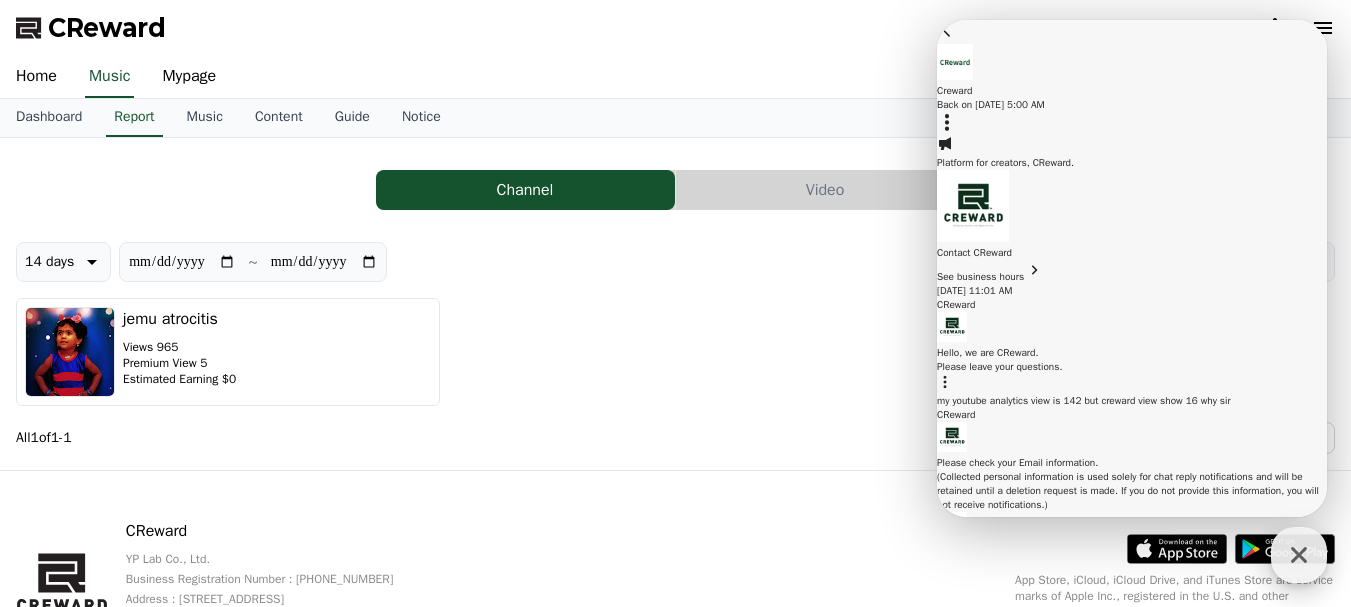 click 